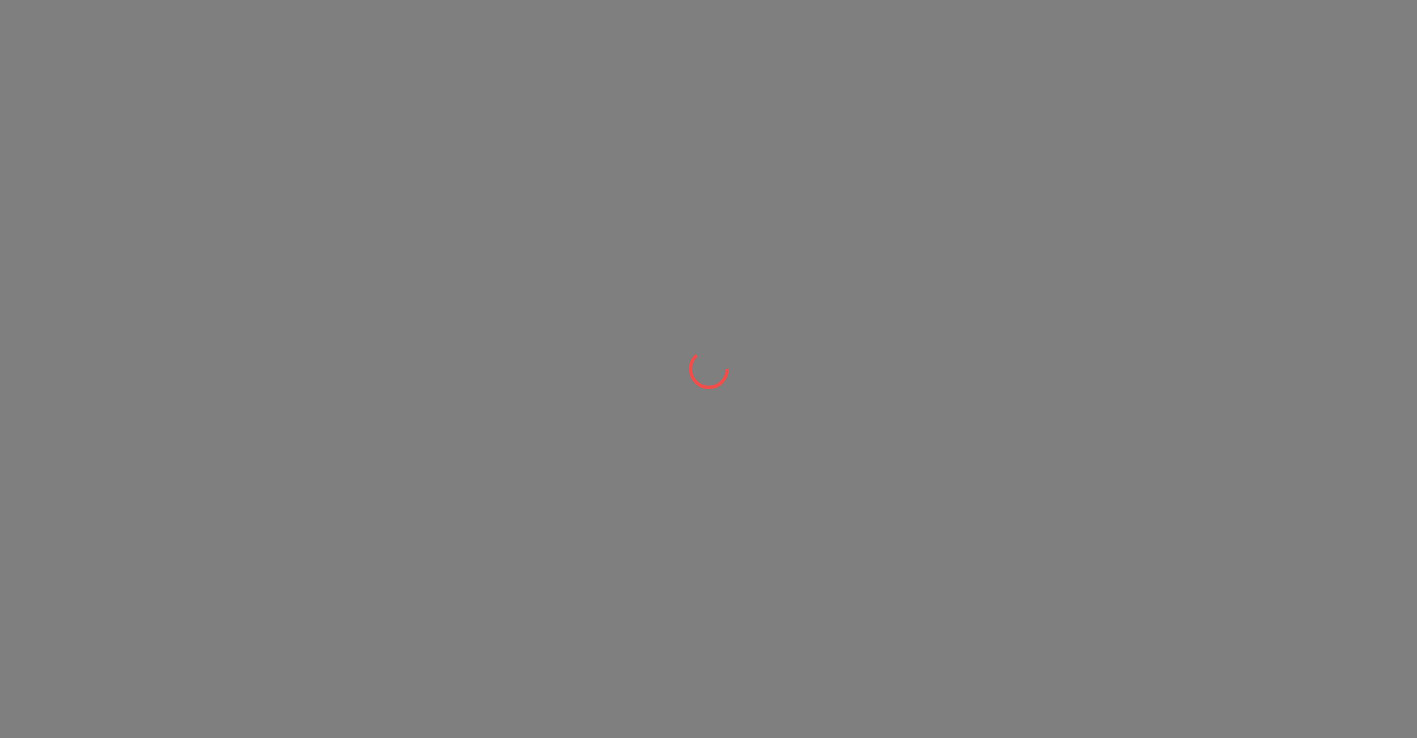 scroll, scrollTop: 0, scrollLeft: 0, axis: both 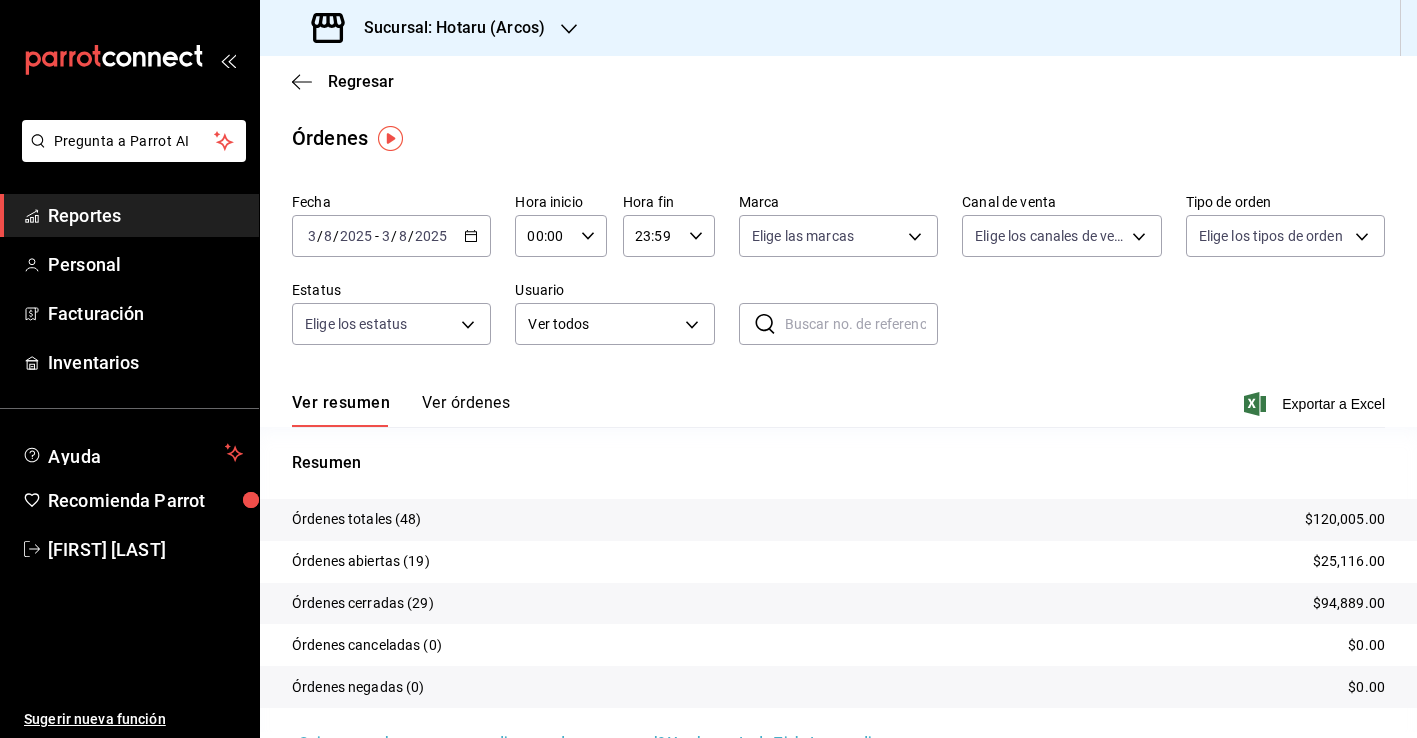 click on "Sucursal: Hotaru (Arcos)" at bounding box center [446, 28] 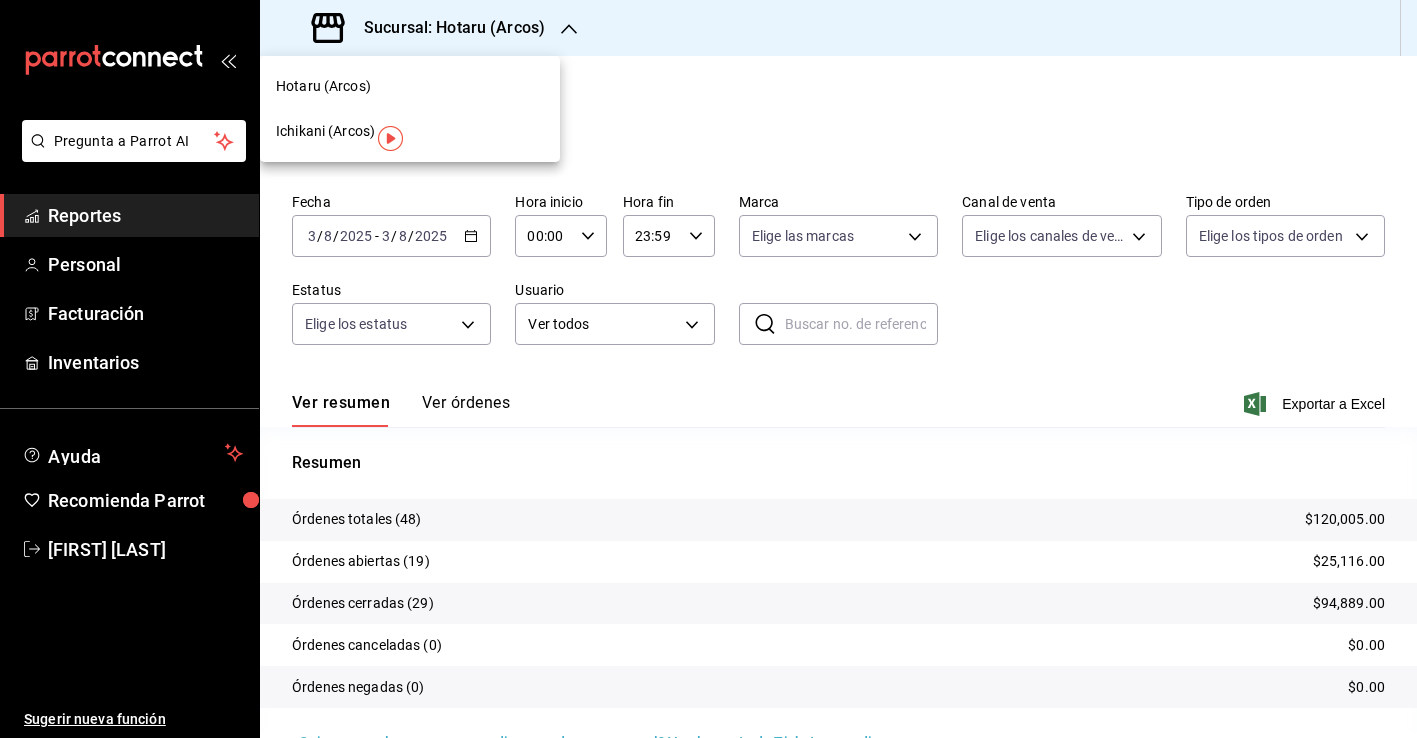 click on "Ichikani (Arcos)" at bounding box center (410, 131) 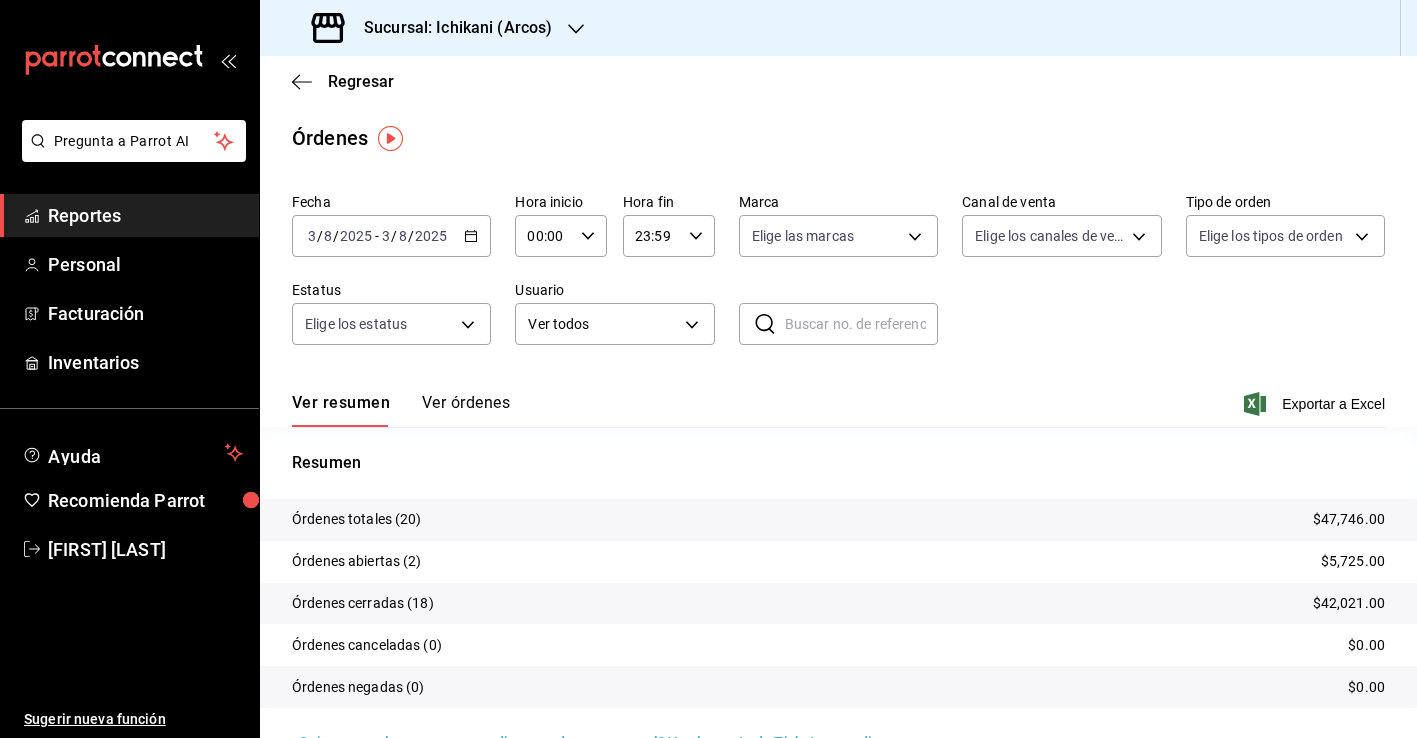 click on "Regresar" at bounding box center (838, 81) 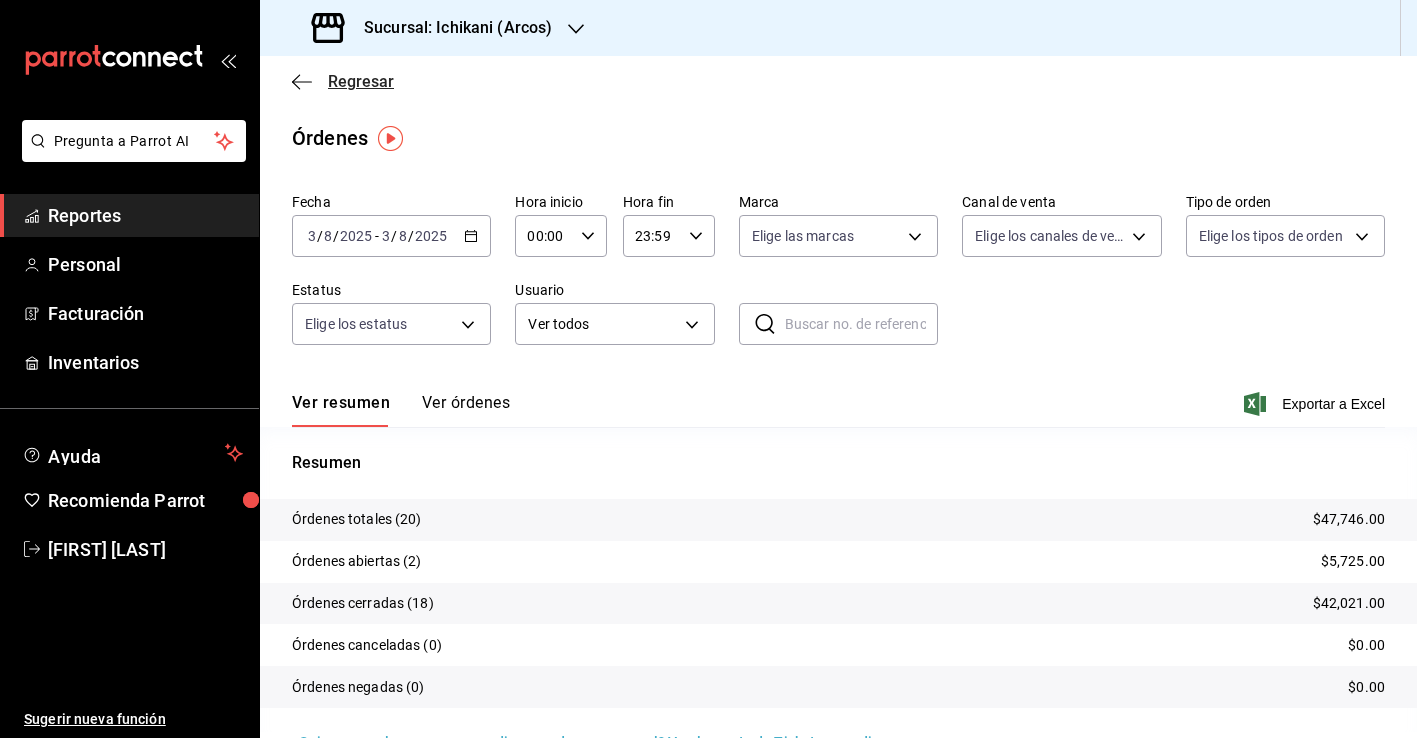 click on "Regresar" at bounding box center (361, 81) 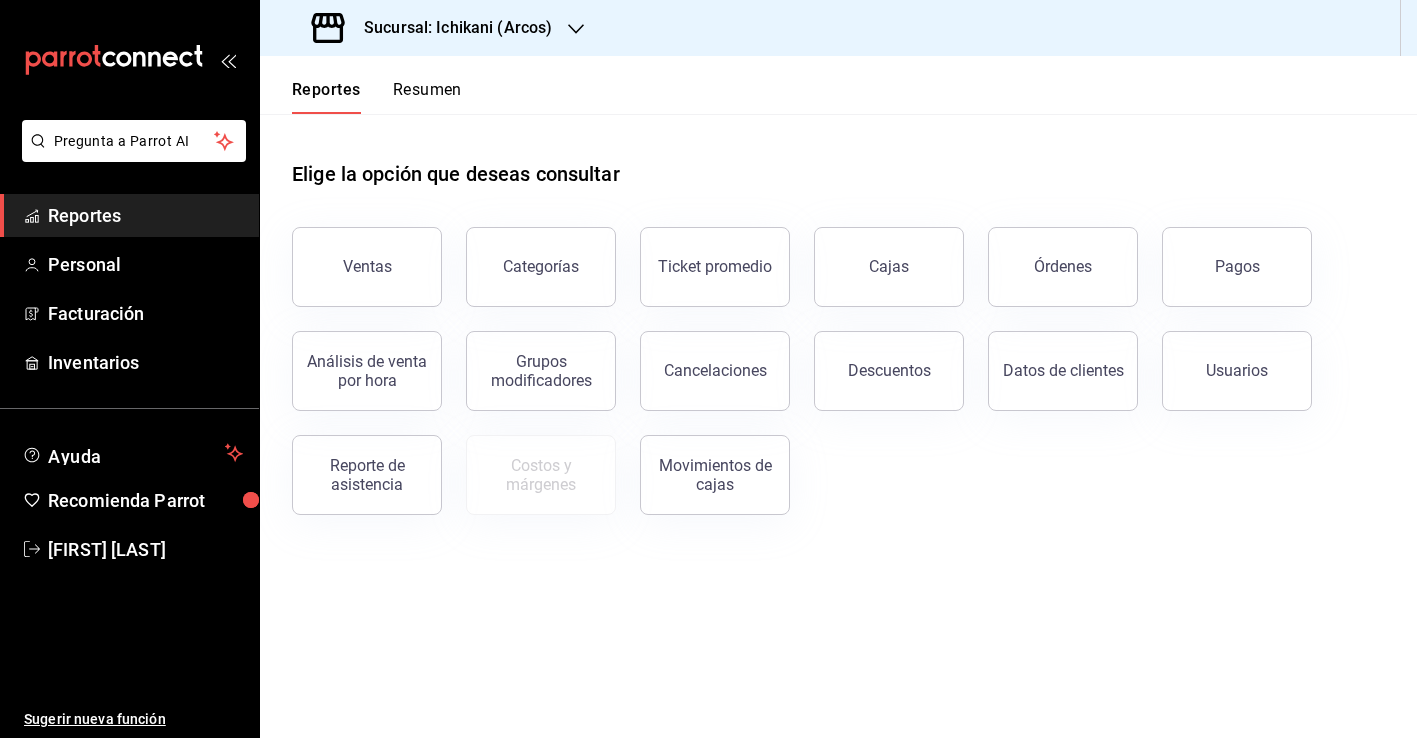 click on "Sucursal: Ichikani (Arcos)" at bounding box center [434, 28] 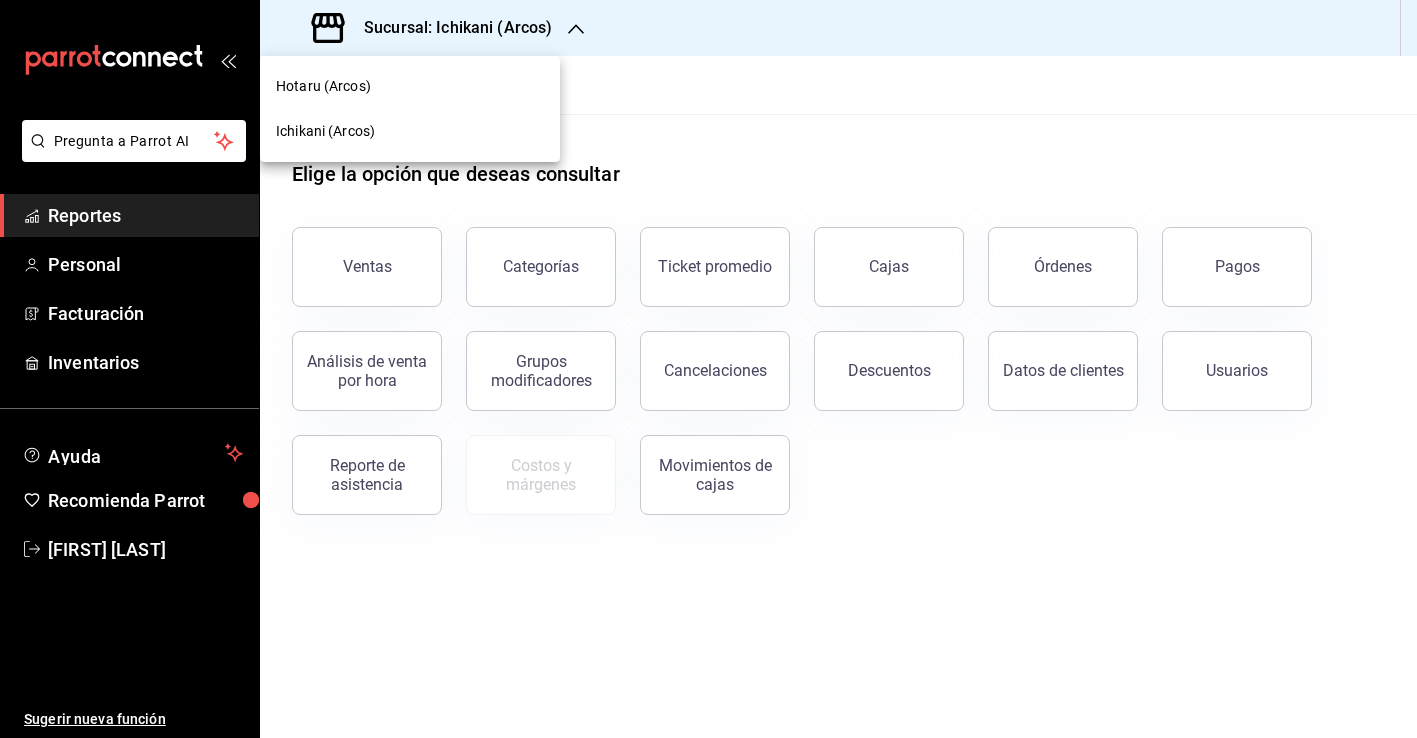 click on "Hotaru (Arcos)" at bounding box center (410, 86) 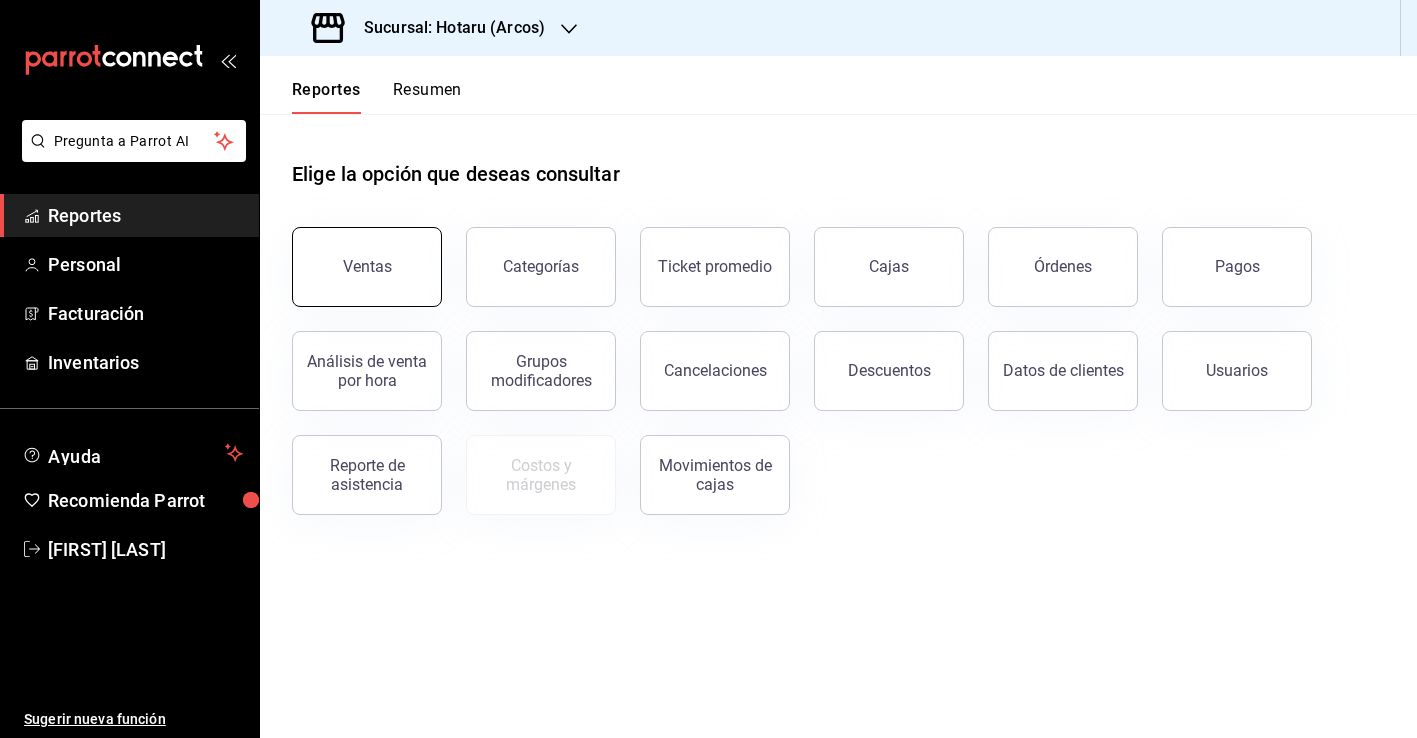 click on "Ventas" at bounding box center (355, 255) 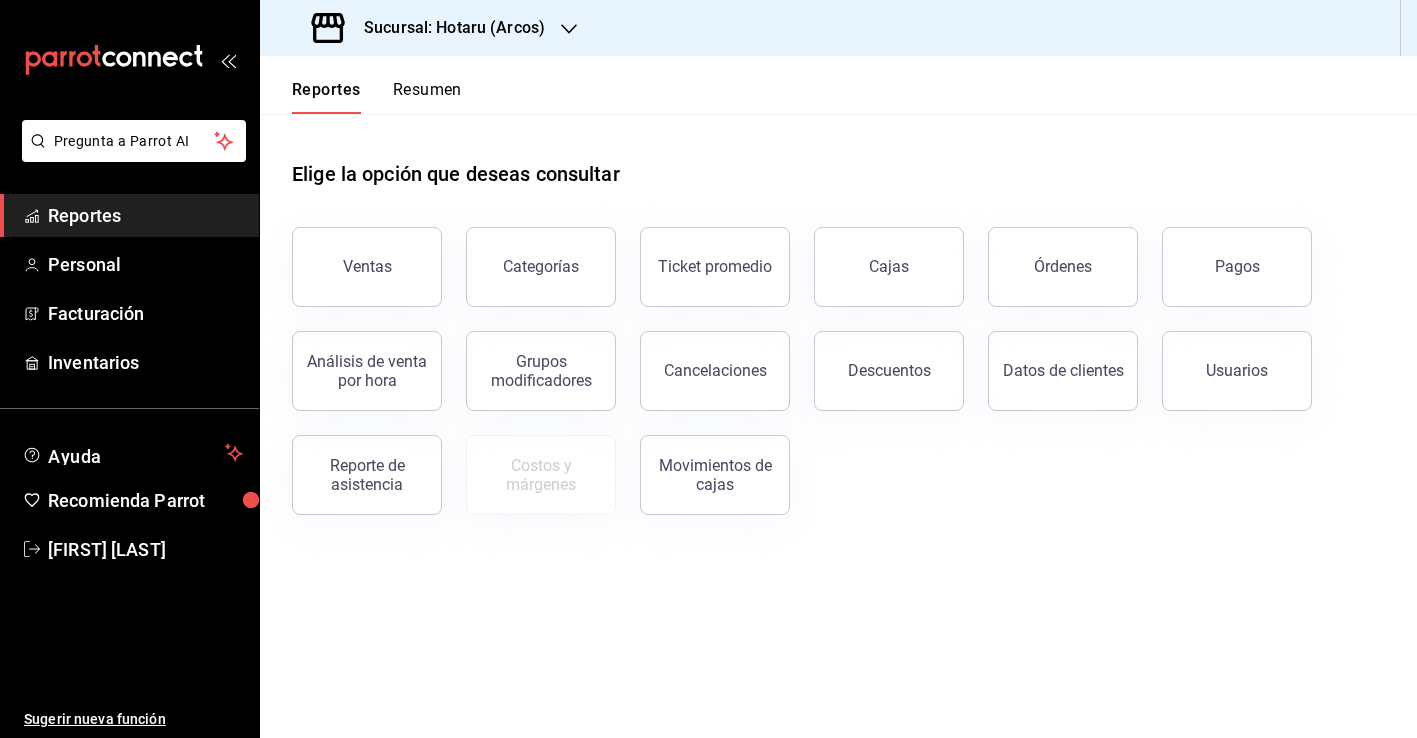 click on "Sucursal: Hotaru (Arcos)" at bounding box center [446, 28] 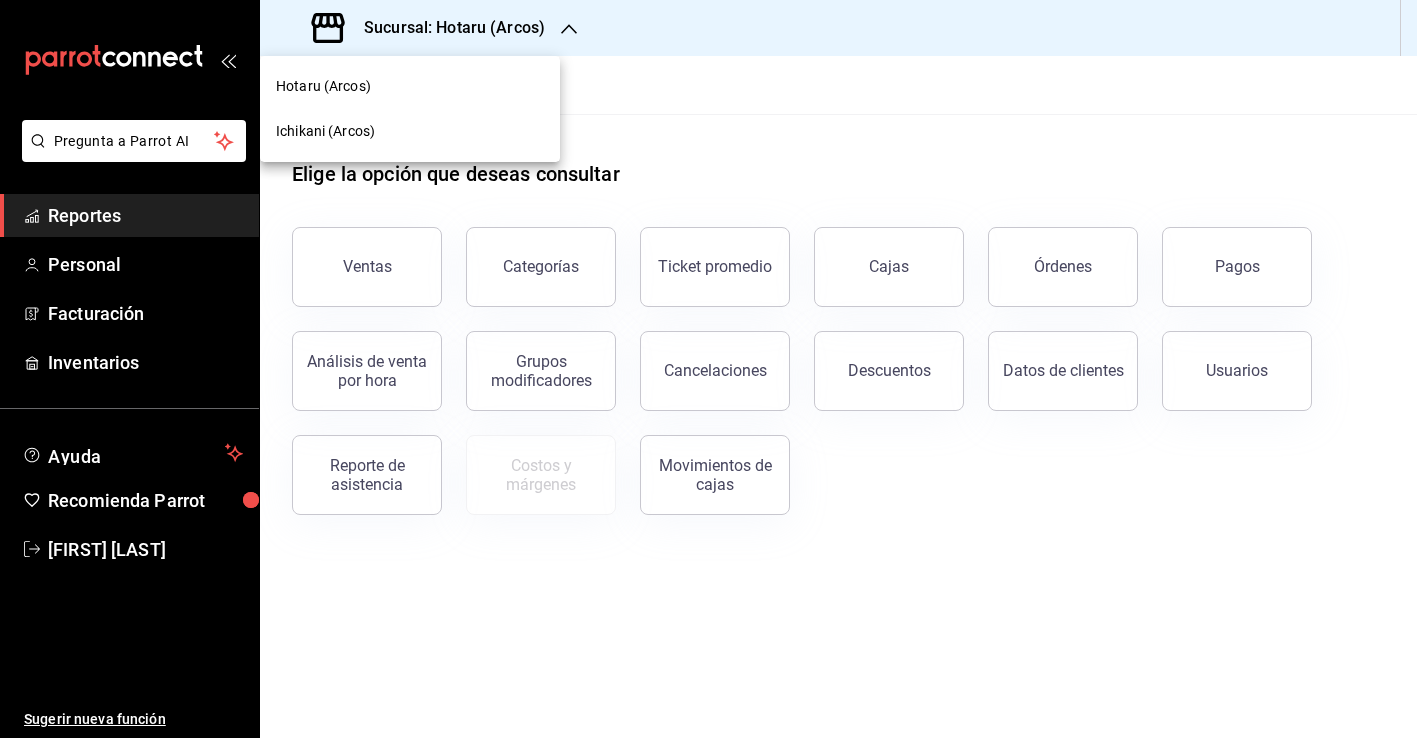 click on "Ichikani (Arcos)" at bounding box center (410, 131) 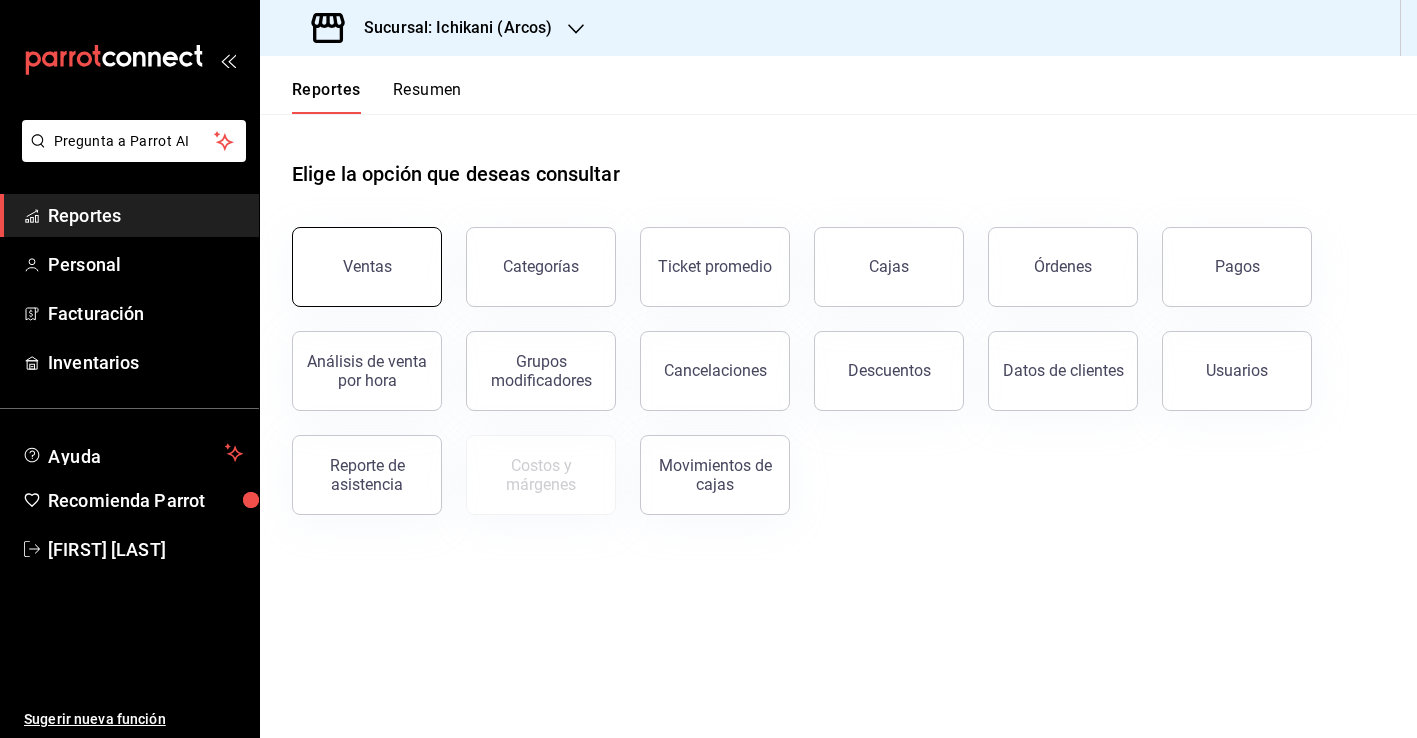 click on "Ventas" at bounding box center [367, 267] 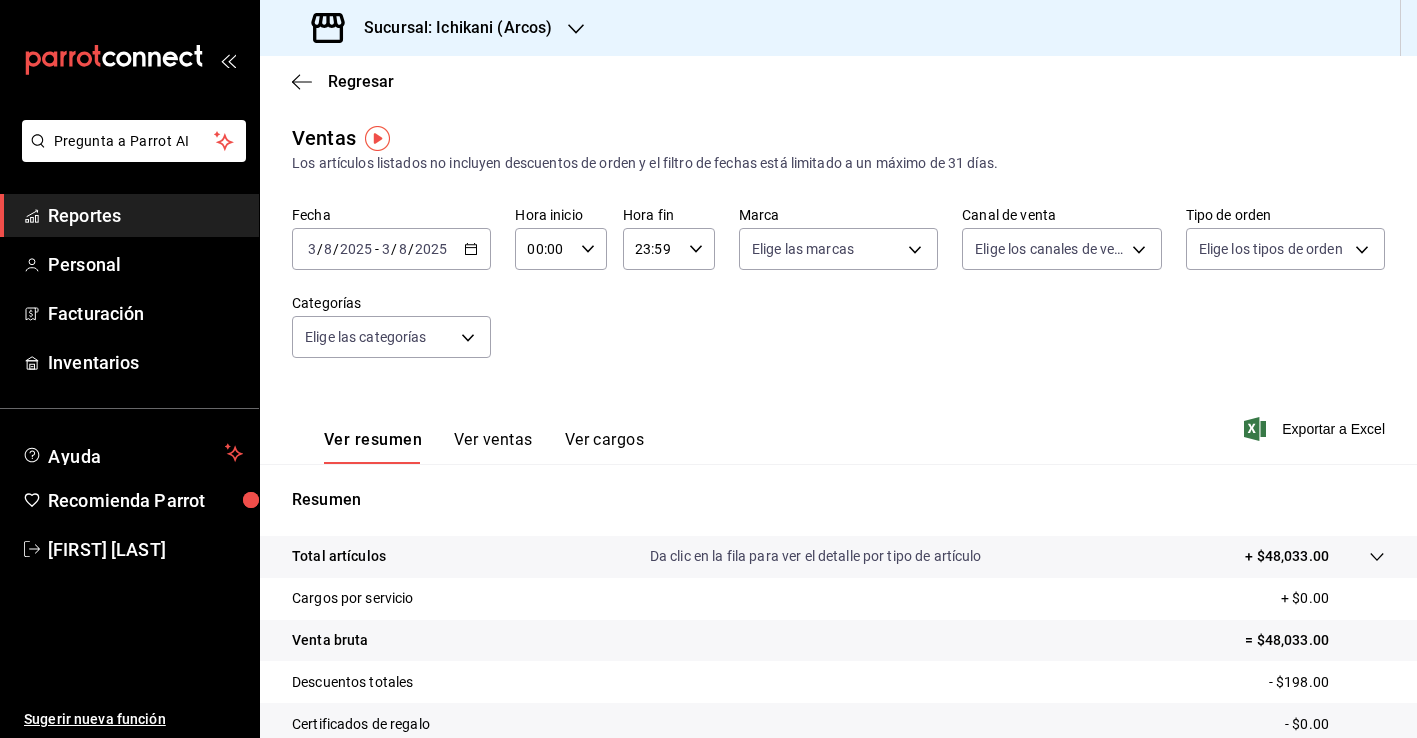 click 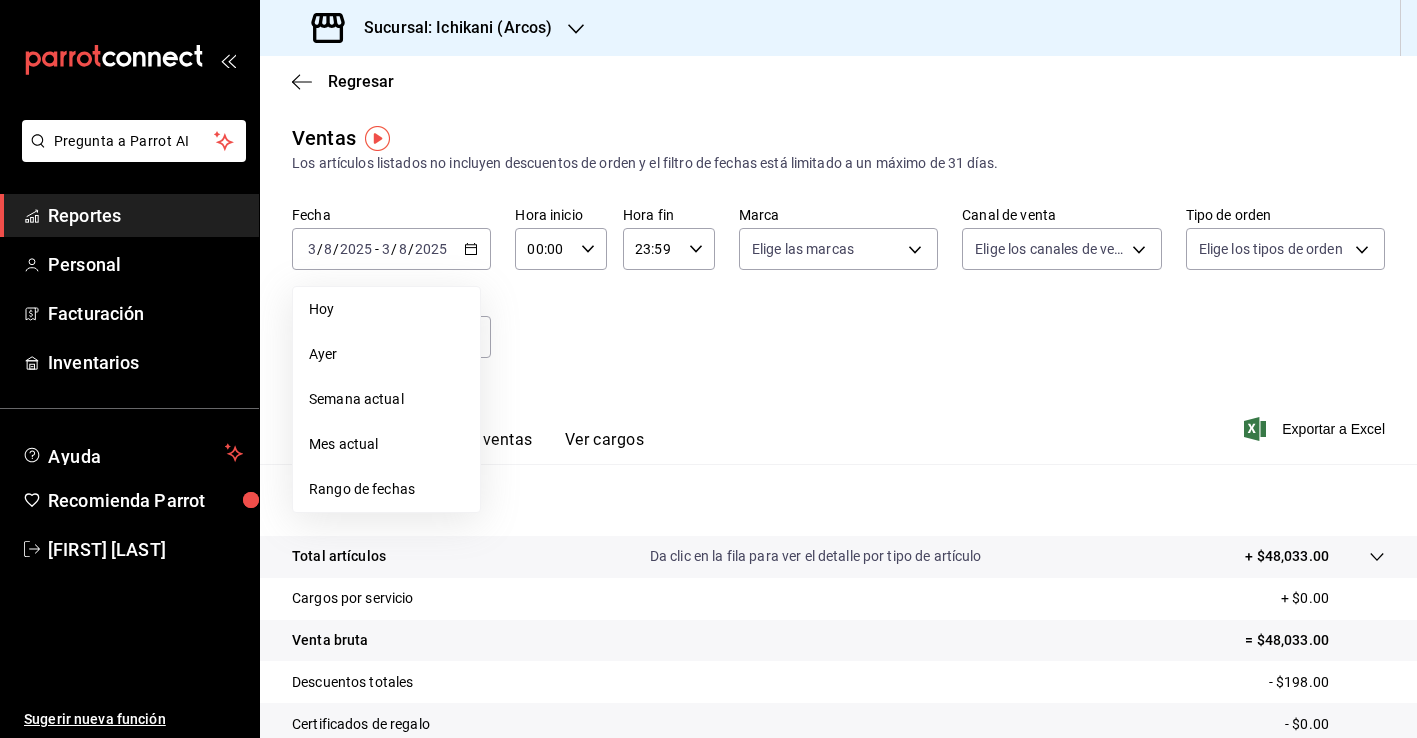 click on "Rango de fechas" at bounding box center (386, 489) 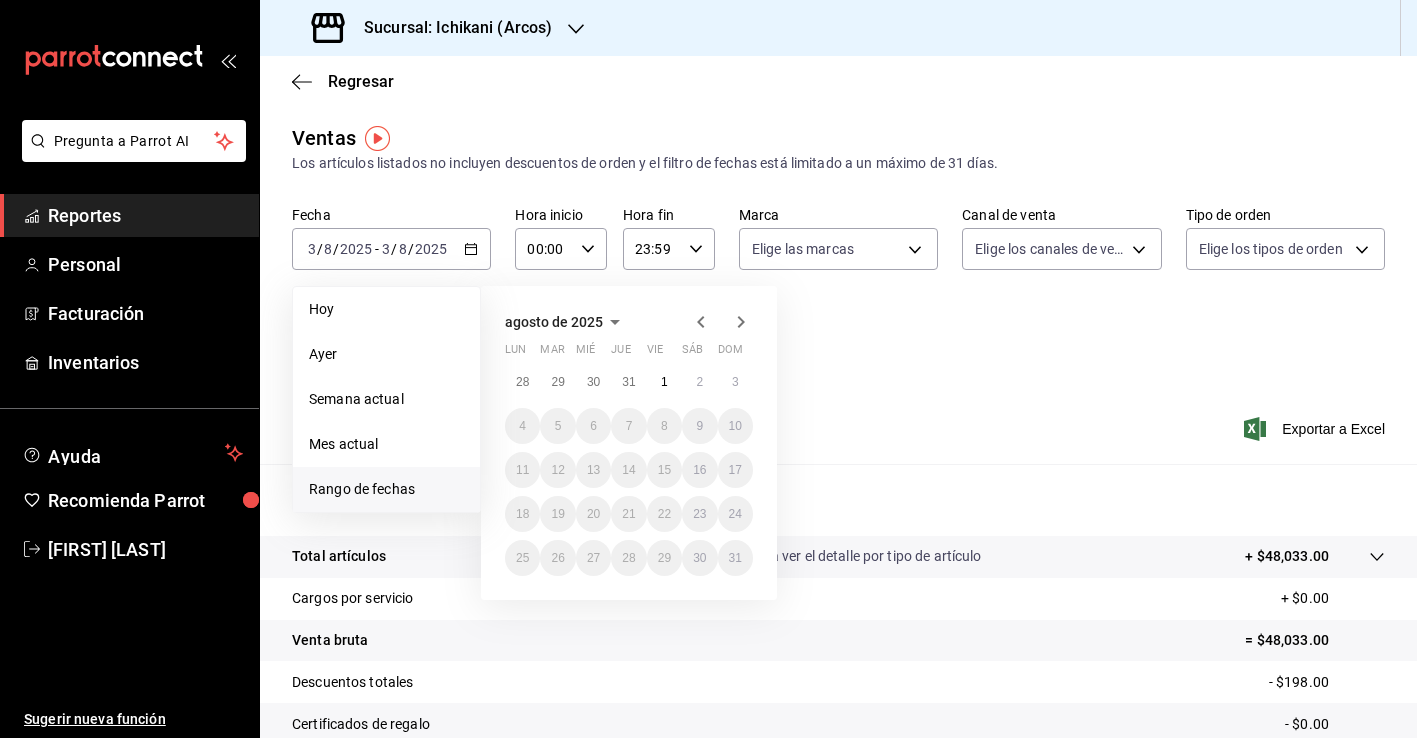 click at bounding box center [721, 322] 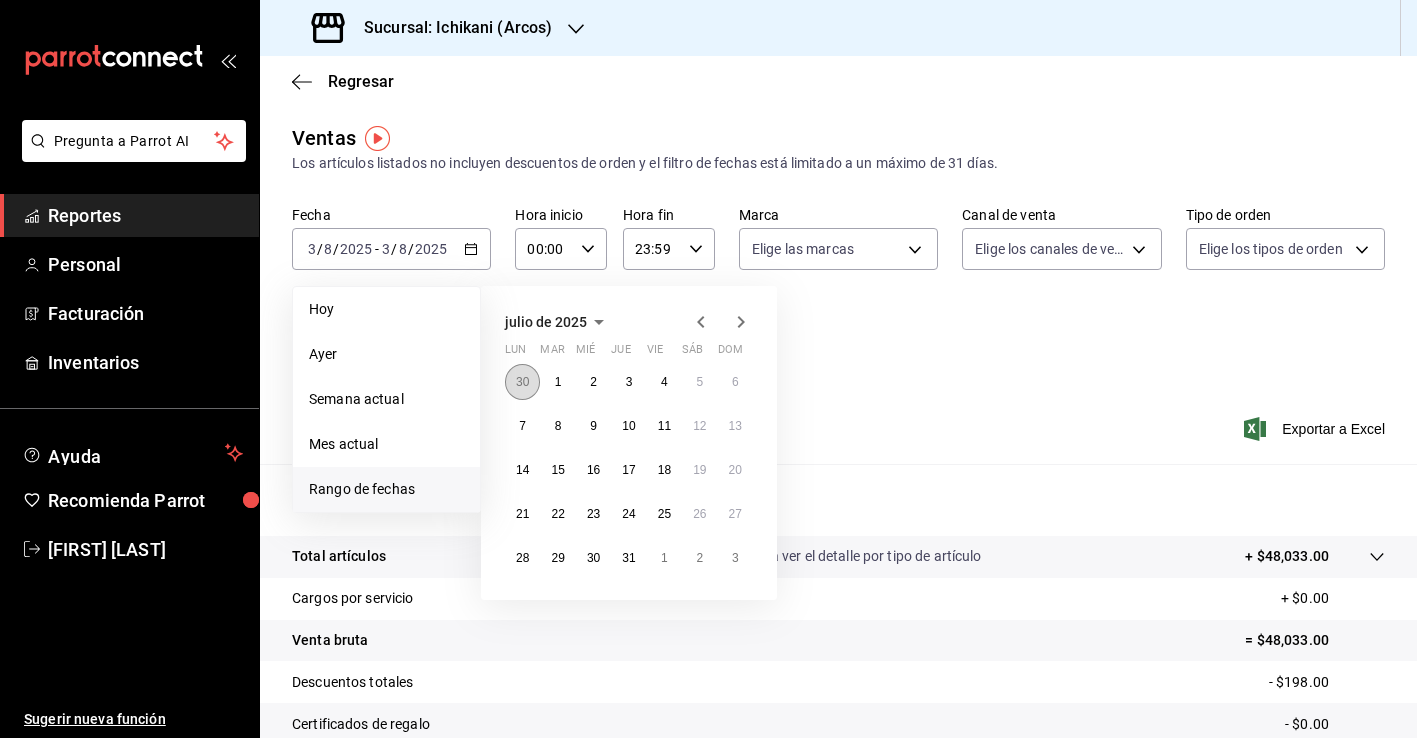 click on "30" at bounding box center (522, 382) 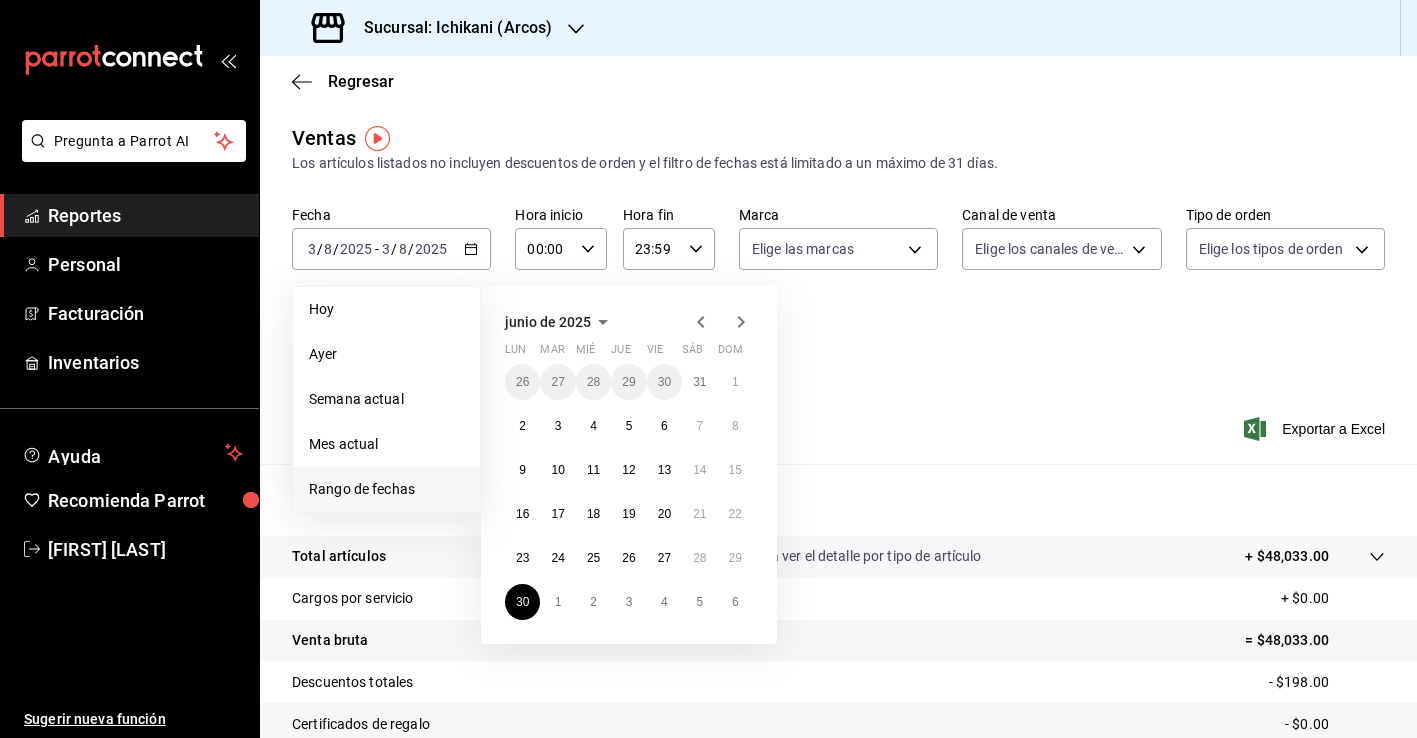 click 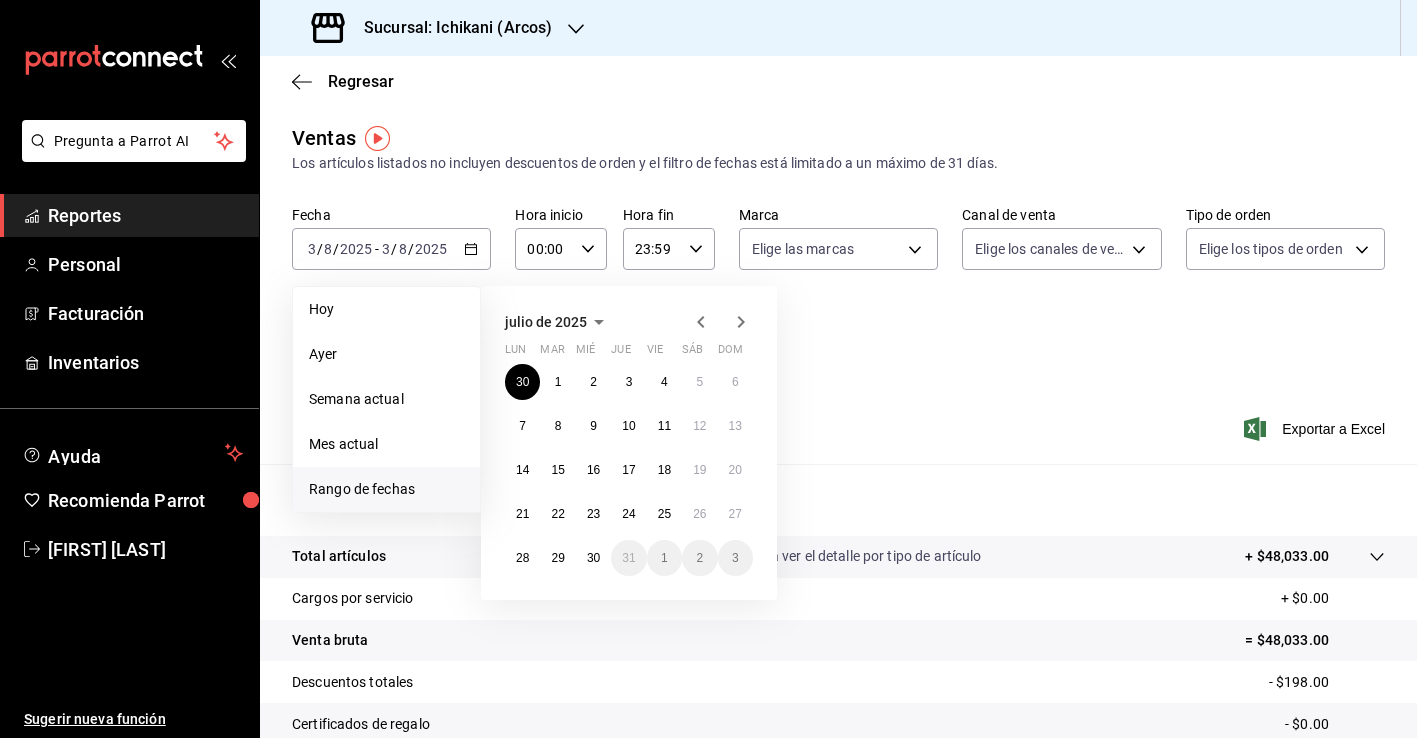 click 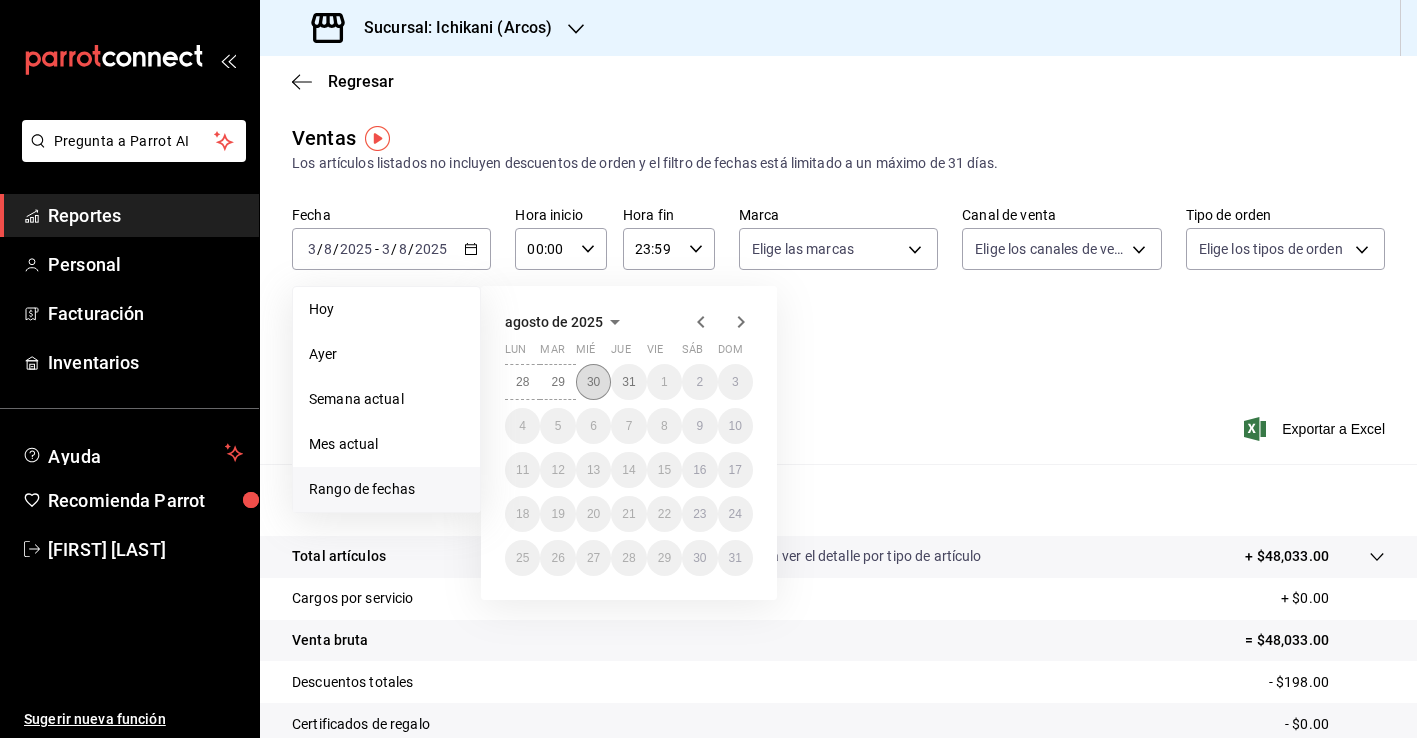click on "30" at bounding box center (593, 382) 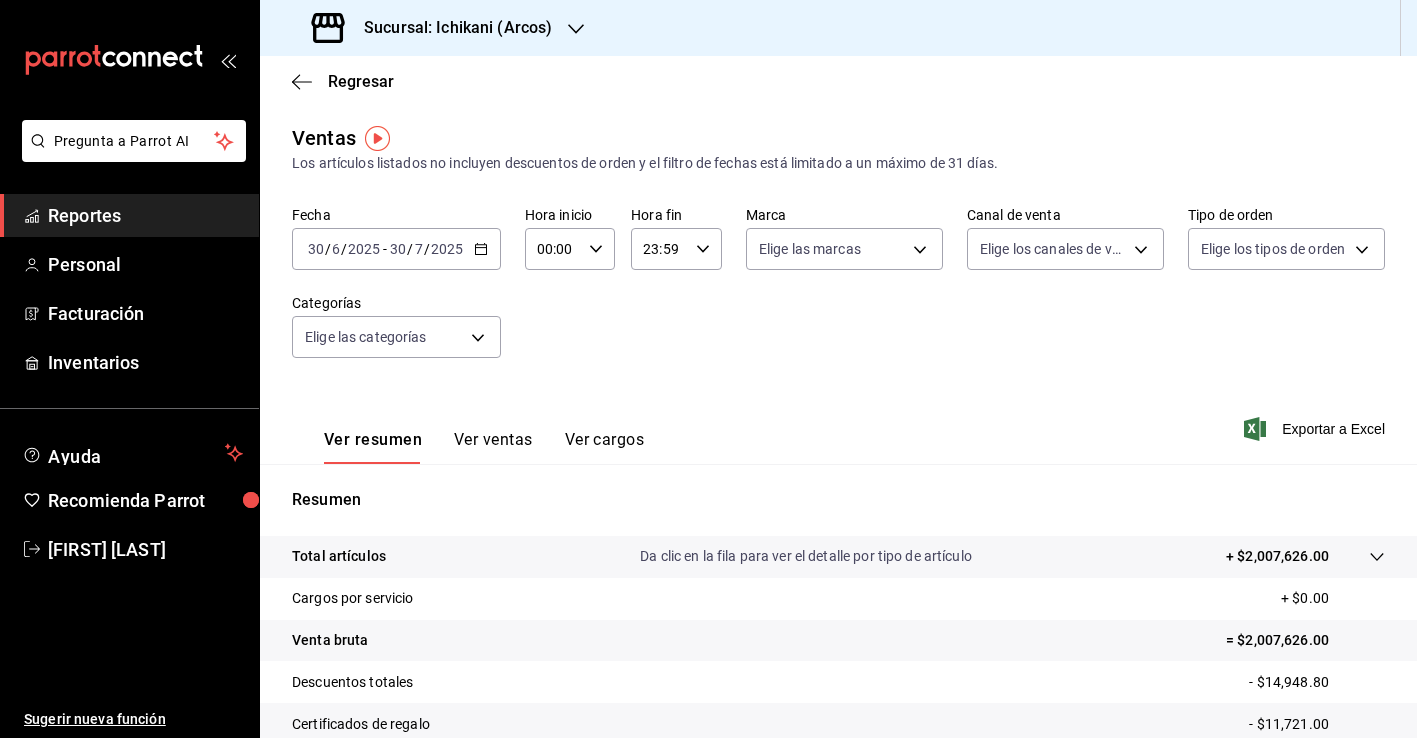 click 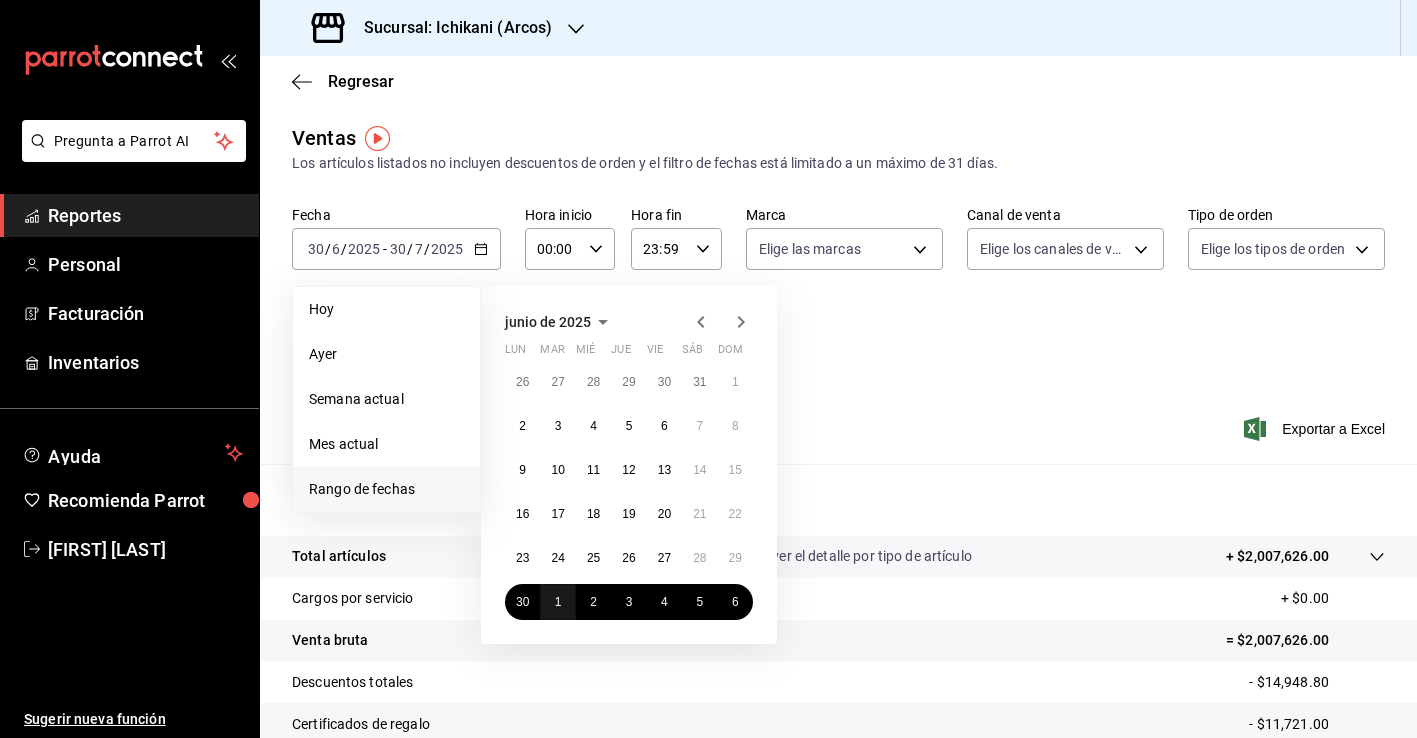 click on "1" at bounding box center (558, 602) 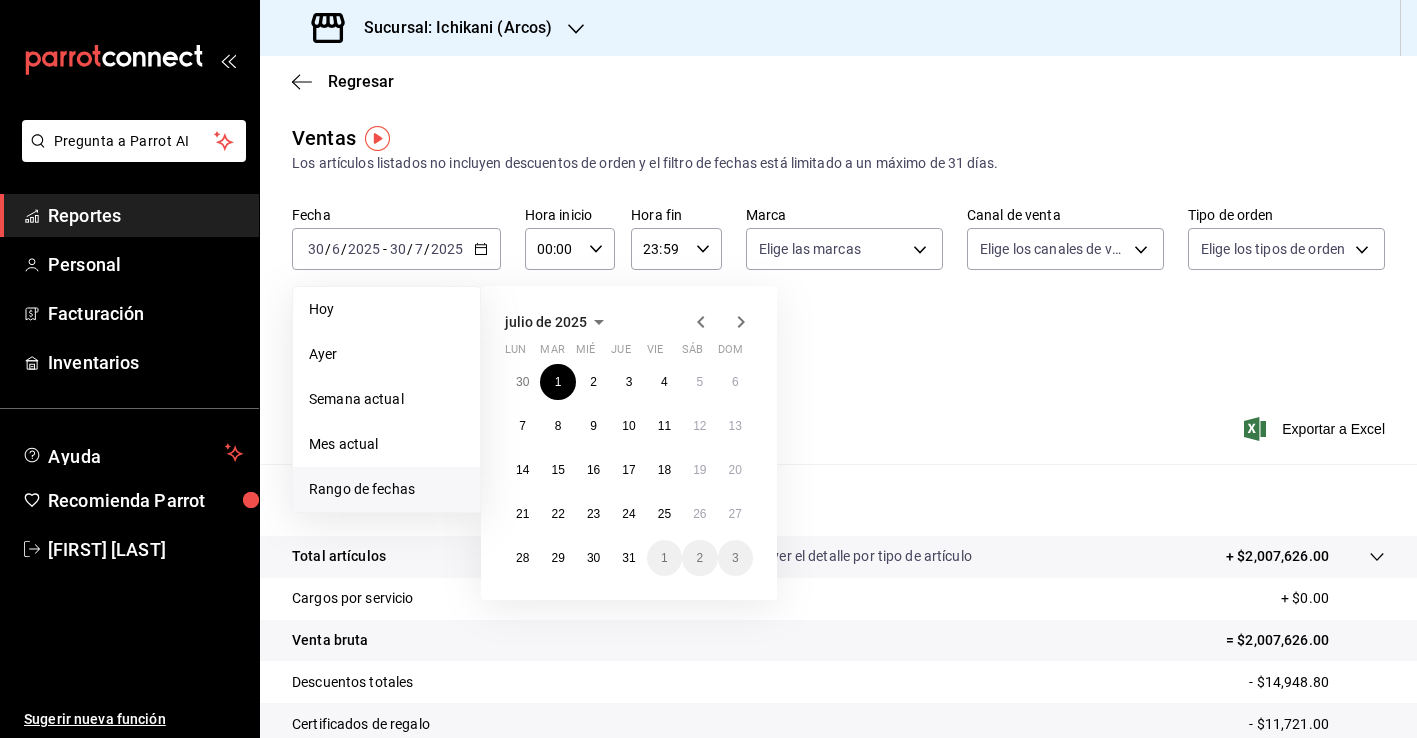 click on "julio de 2025 lun mar mié jue vie sáb dom 30 1 2 3 4 5 6 7 8 9 10 11 12 13 14 15 16 17 18 19 20 21 22 23 24 25 26 27 28 29 30 31 1 2 3" at bounding box center [629, 443] 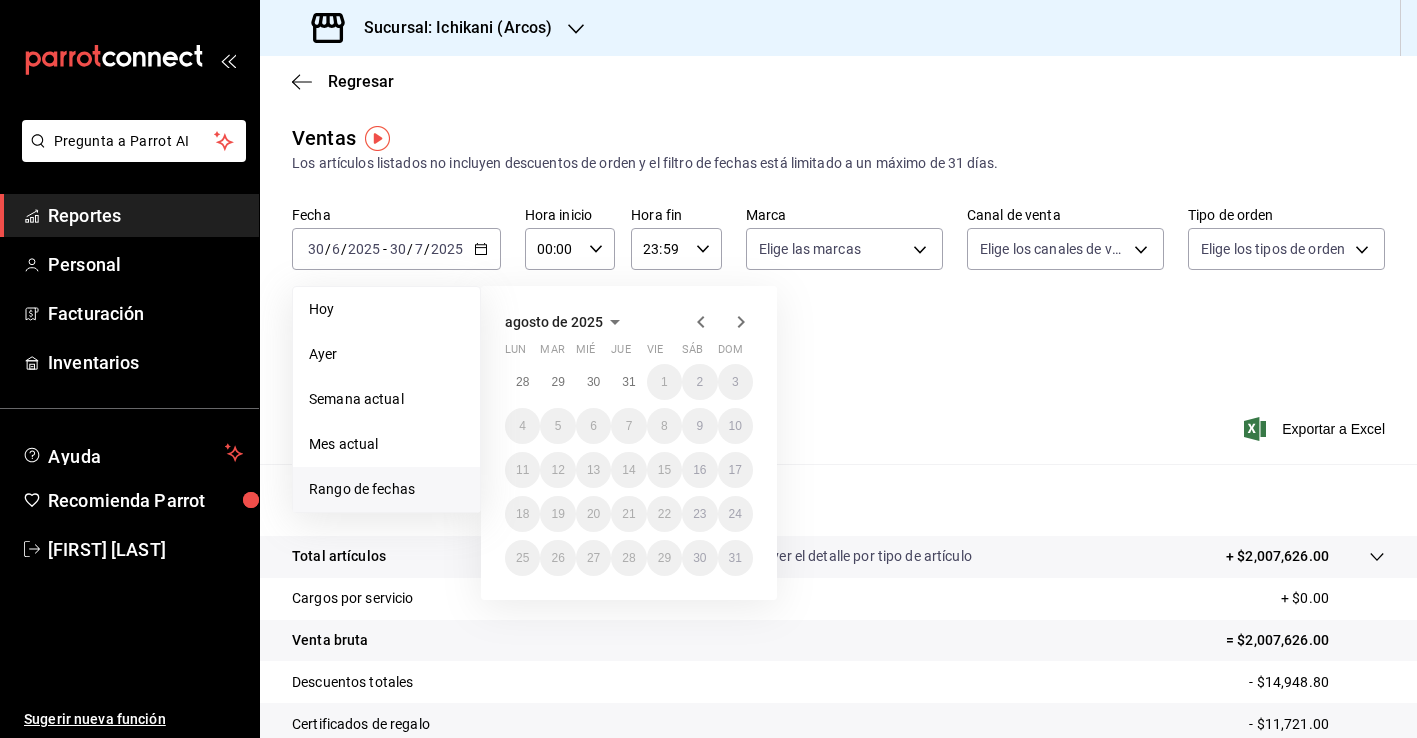 click 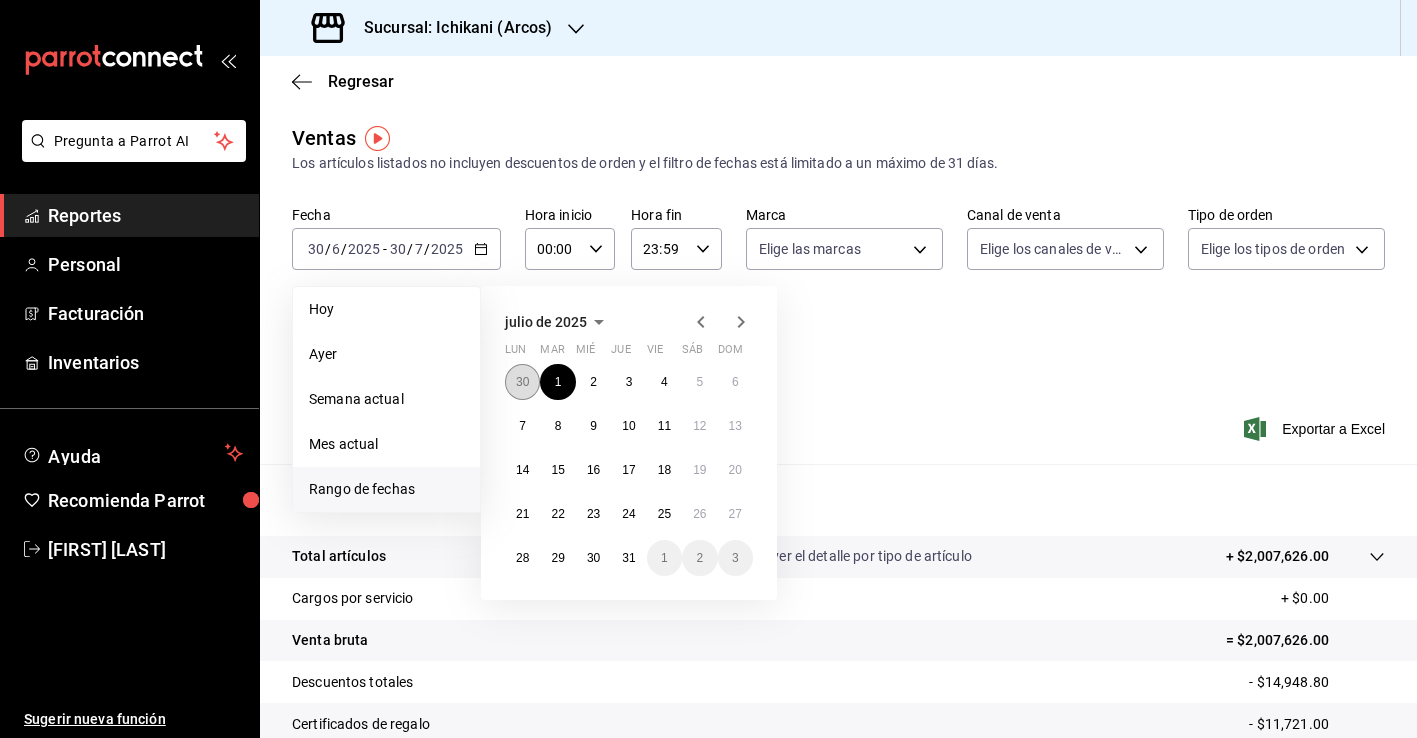 click on "30" at bounding box center (522, 382) 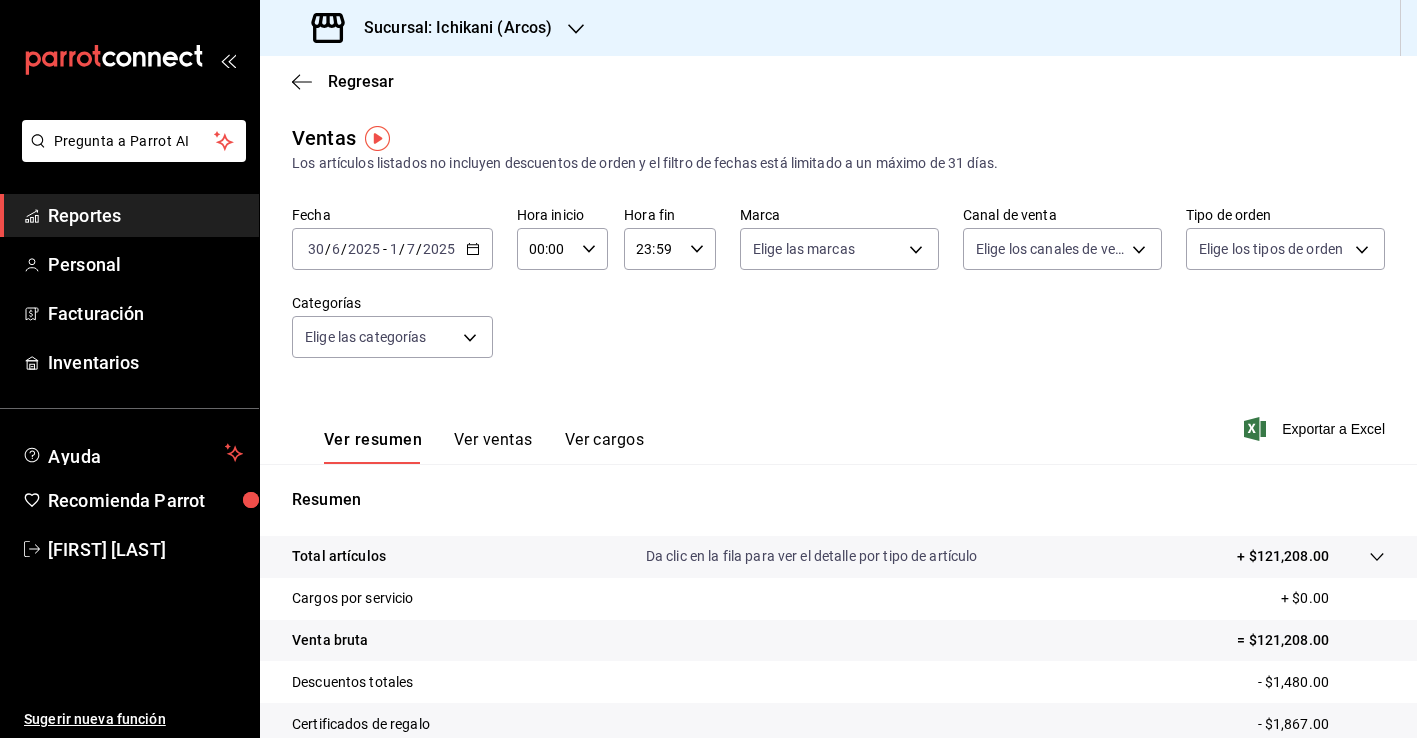 click on "[DATE] [DATE] - [DATE] [DATE]" at bounding box center [392, 249] 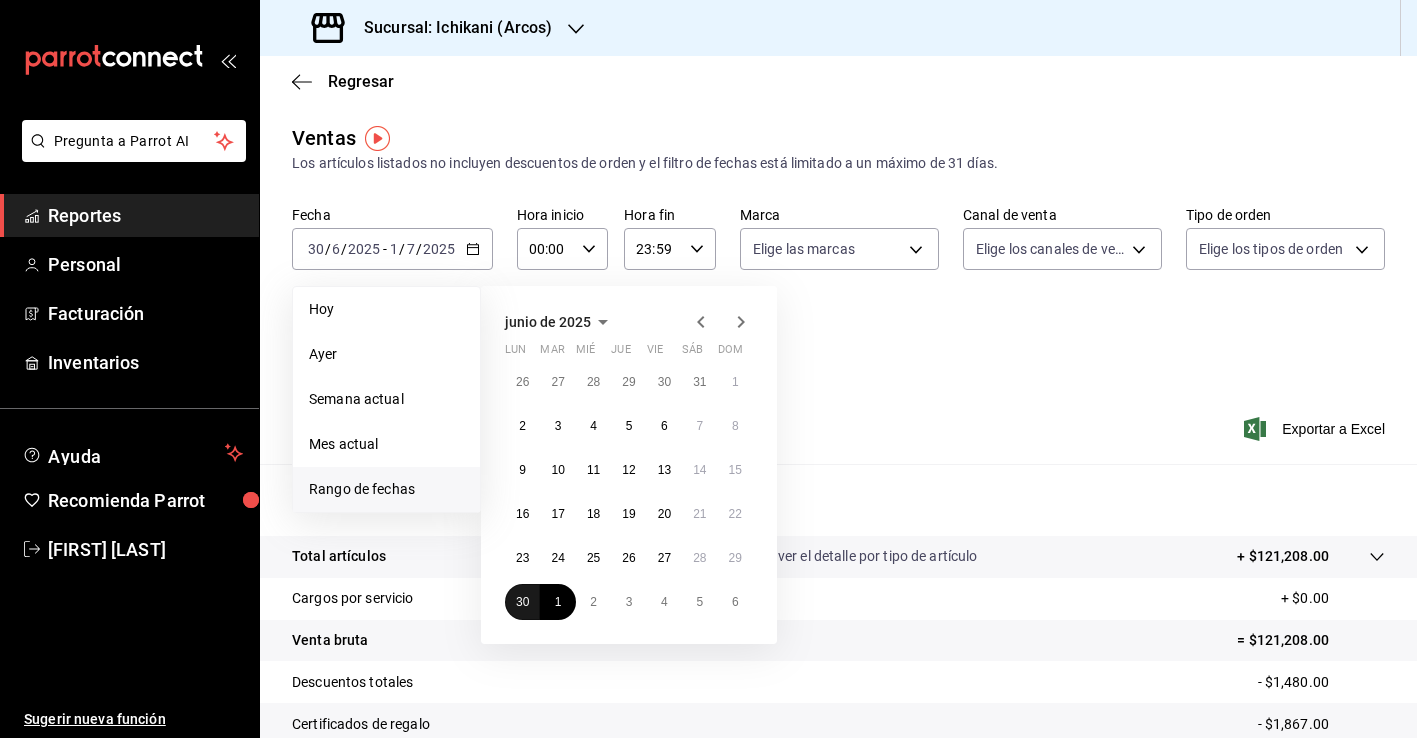 click on "30" at bounding box center [522, 602] 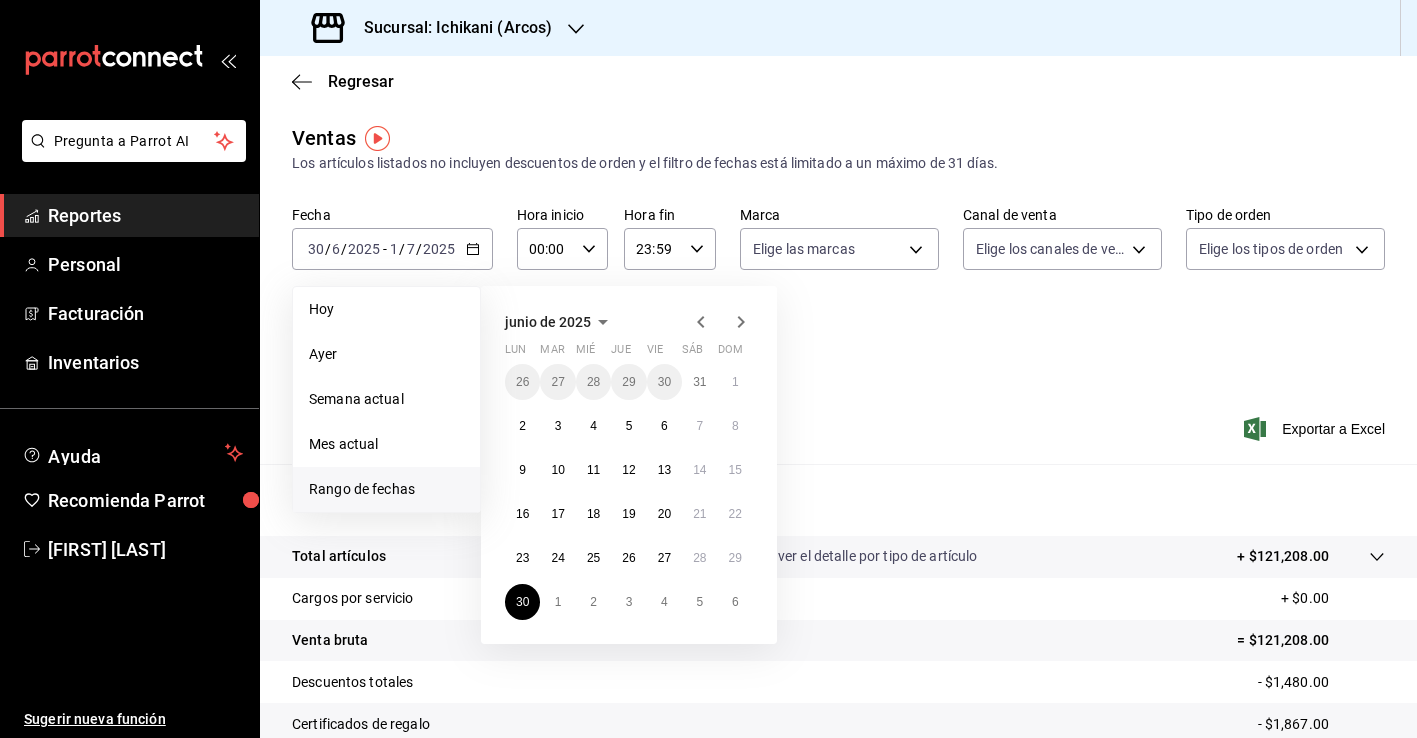 click 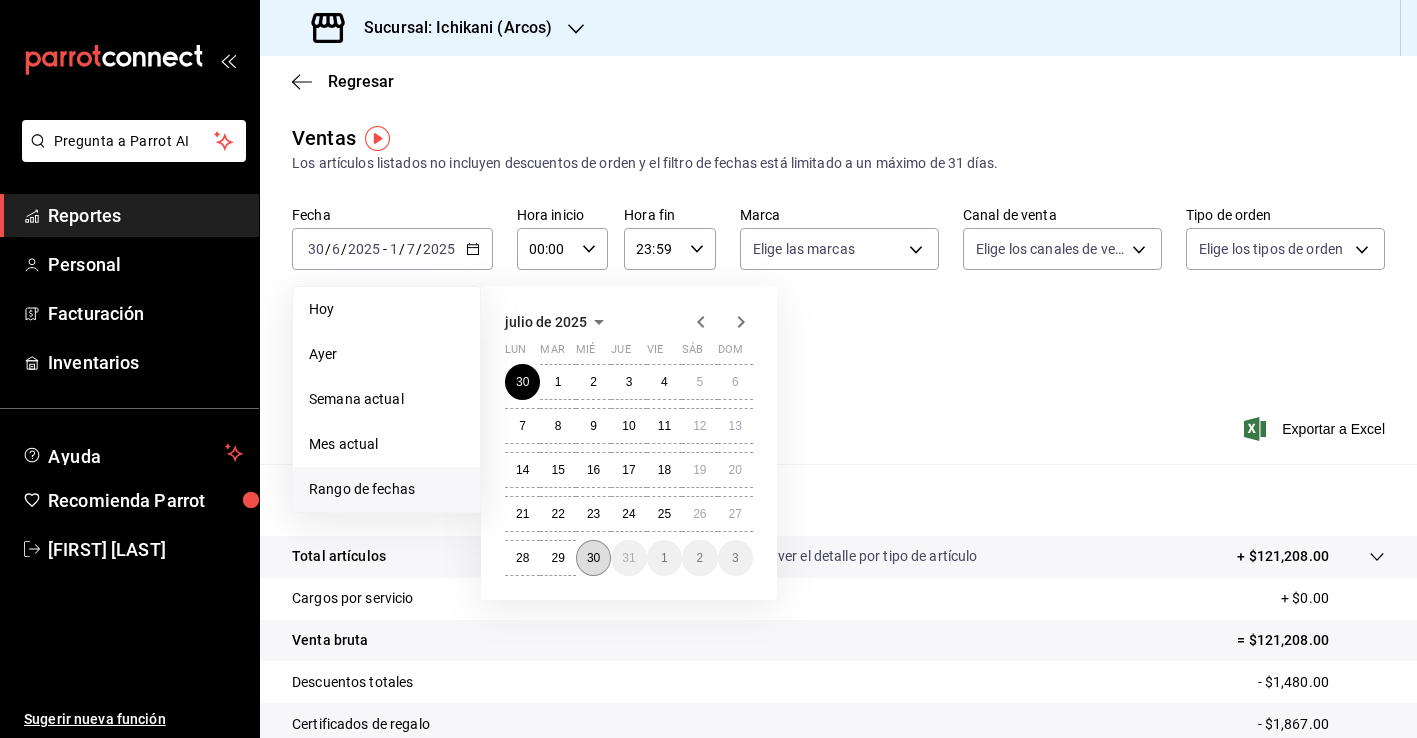 click on "30" at bounding box center (593, 558) 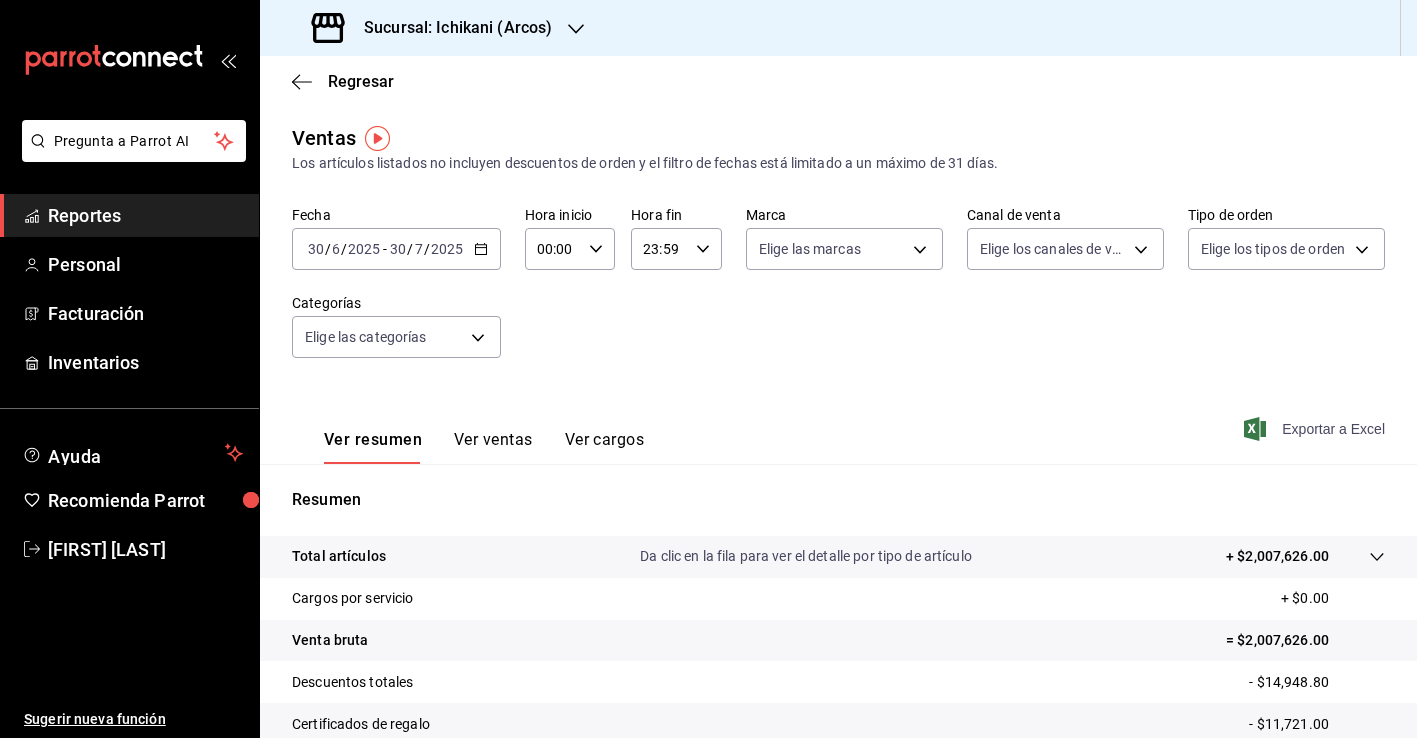 click on "Exportar a Excel" at bounding box center (1316, 429) 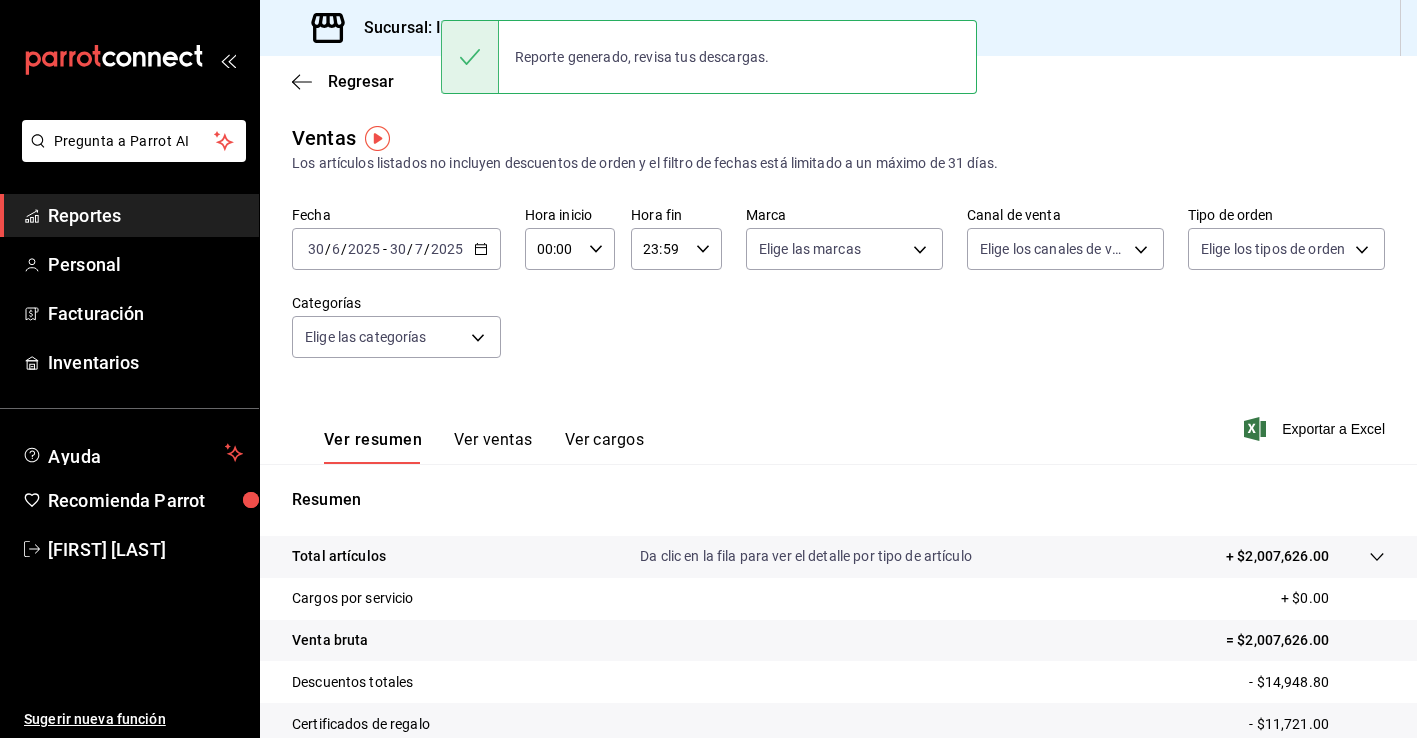scroll, scrollTop: 0, scrollLeft: 0, axis: both 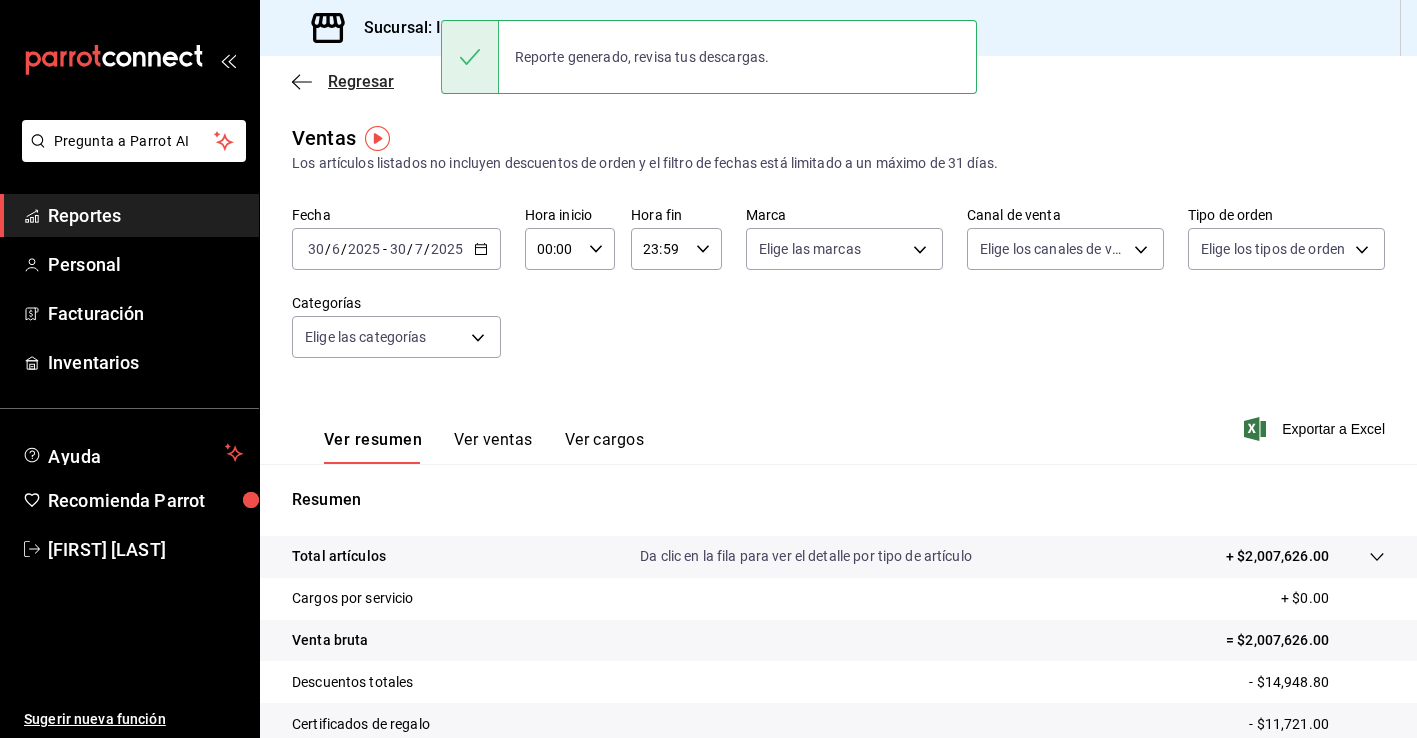click on "Regresar" at bounding box center [361, 81] 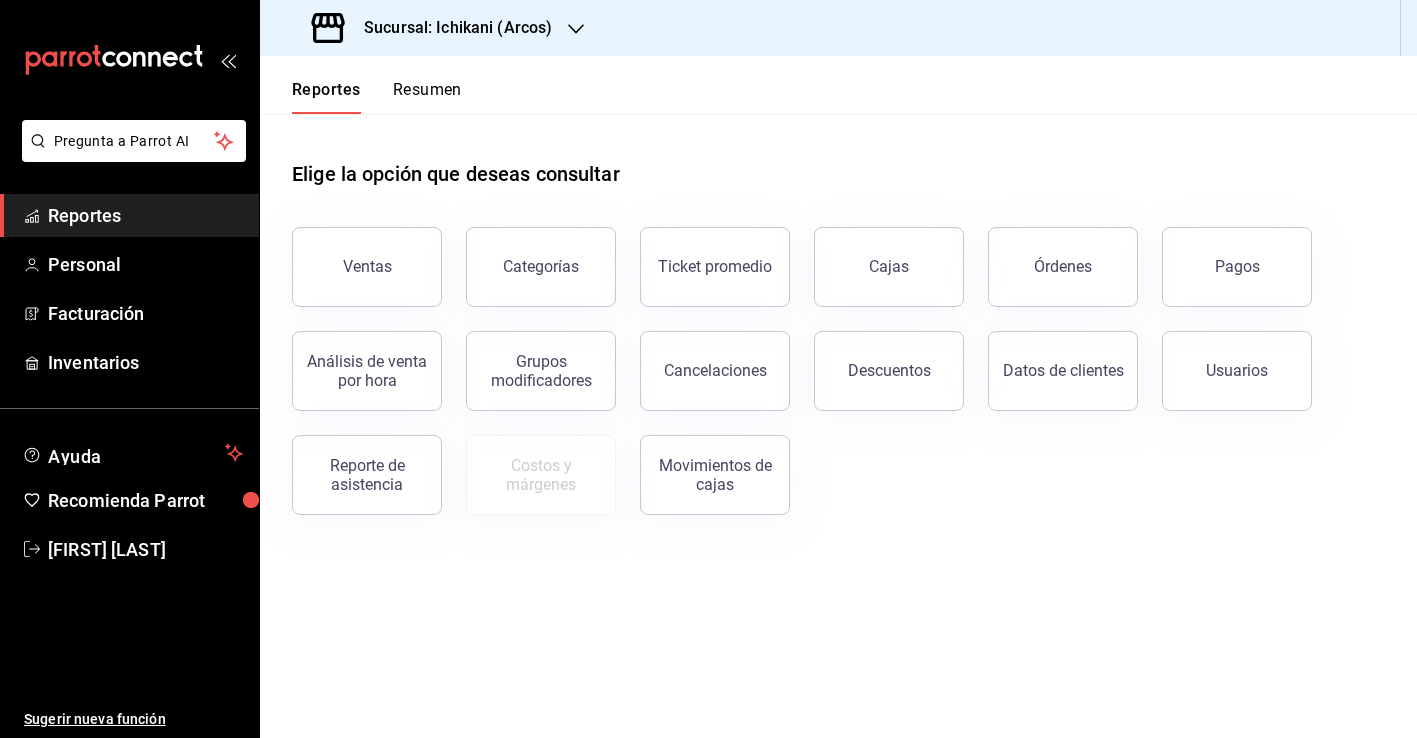 click on "Sucursal: Ichikani (Arcos)" at bounding box center (450, 28) 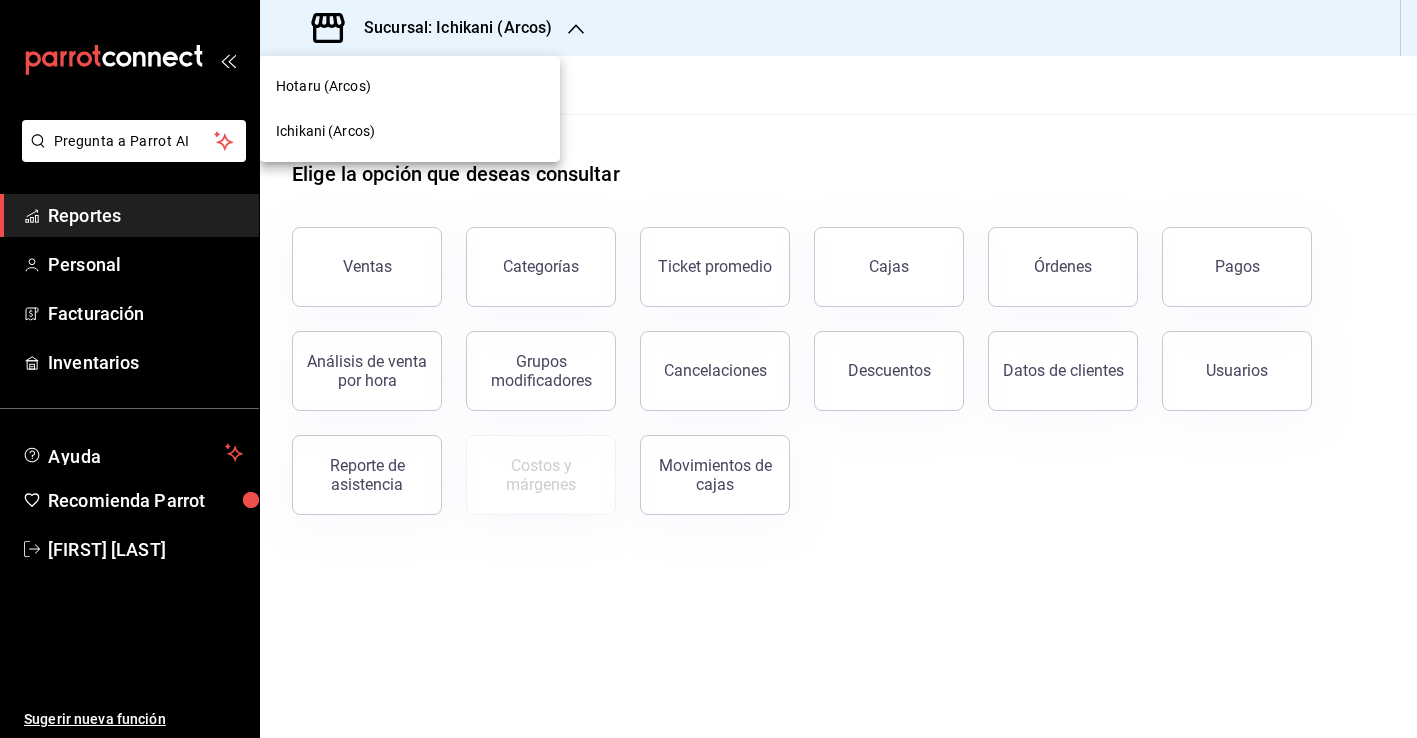 click on "Hotaru (Arcos)" at bounding box center [410, 86] 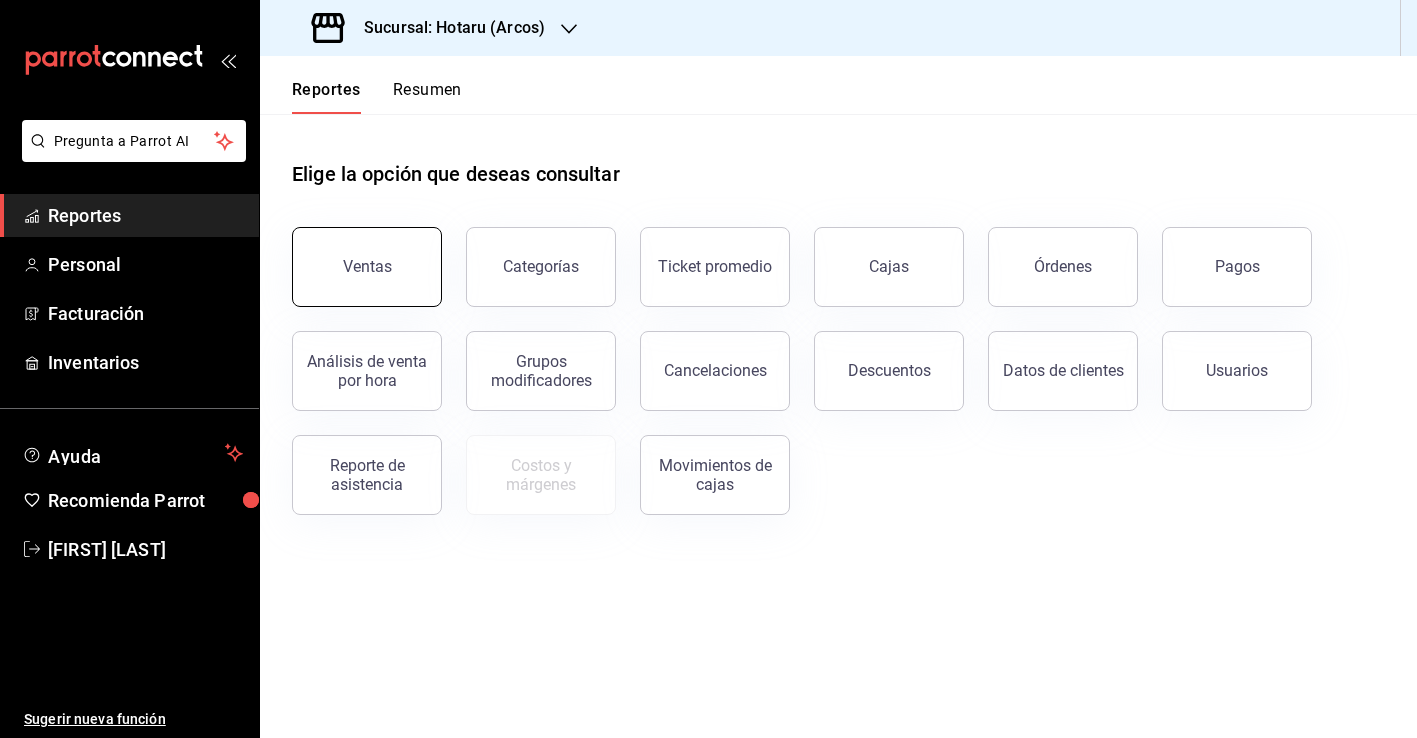 click on "Ventas" at bounding box center [367, 267] 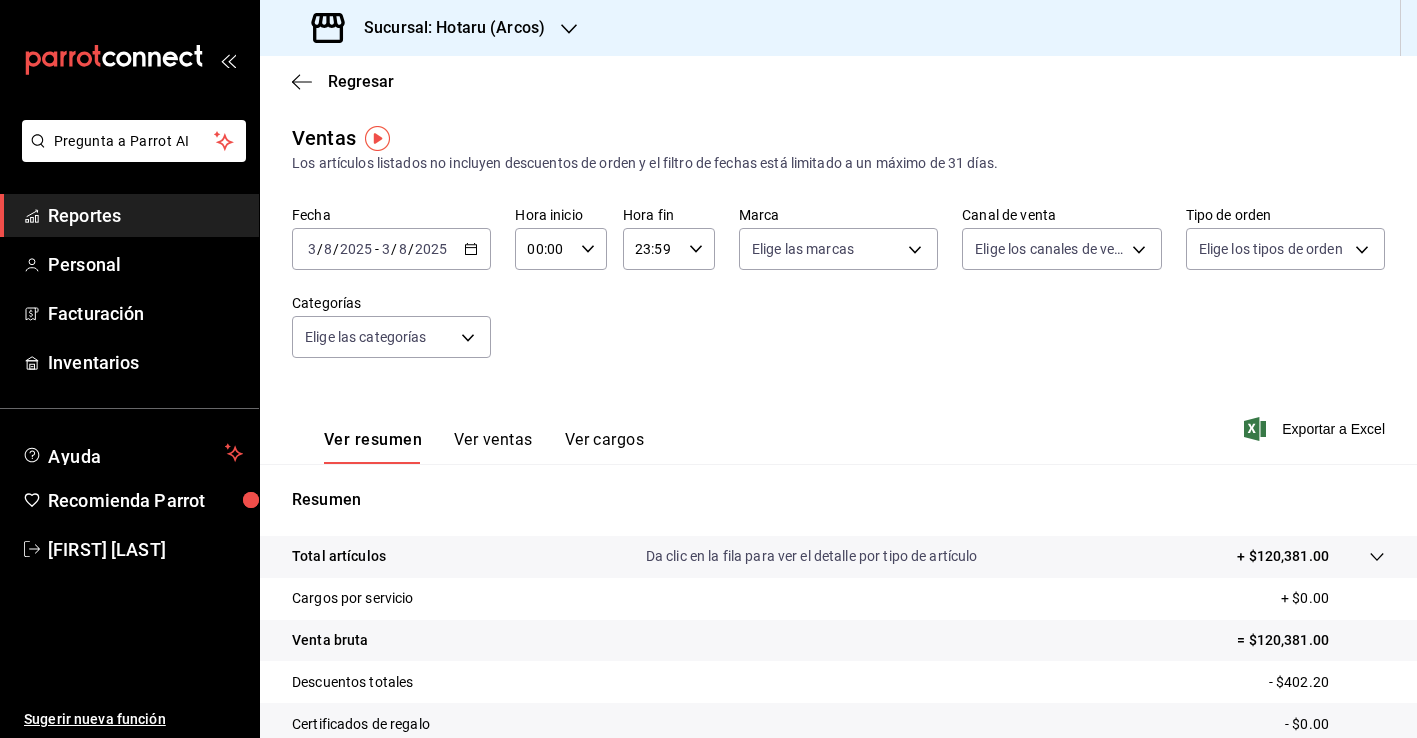 click 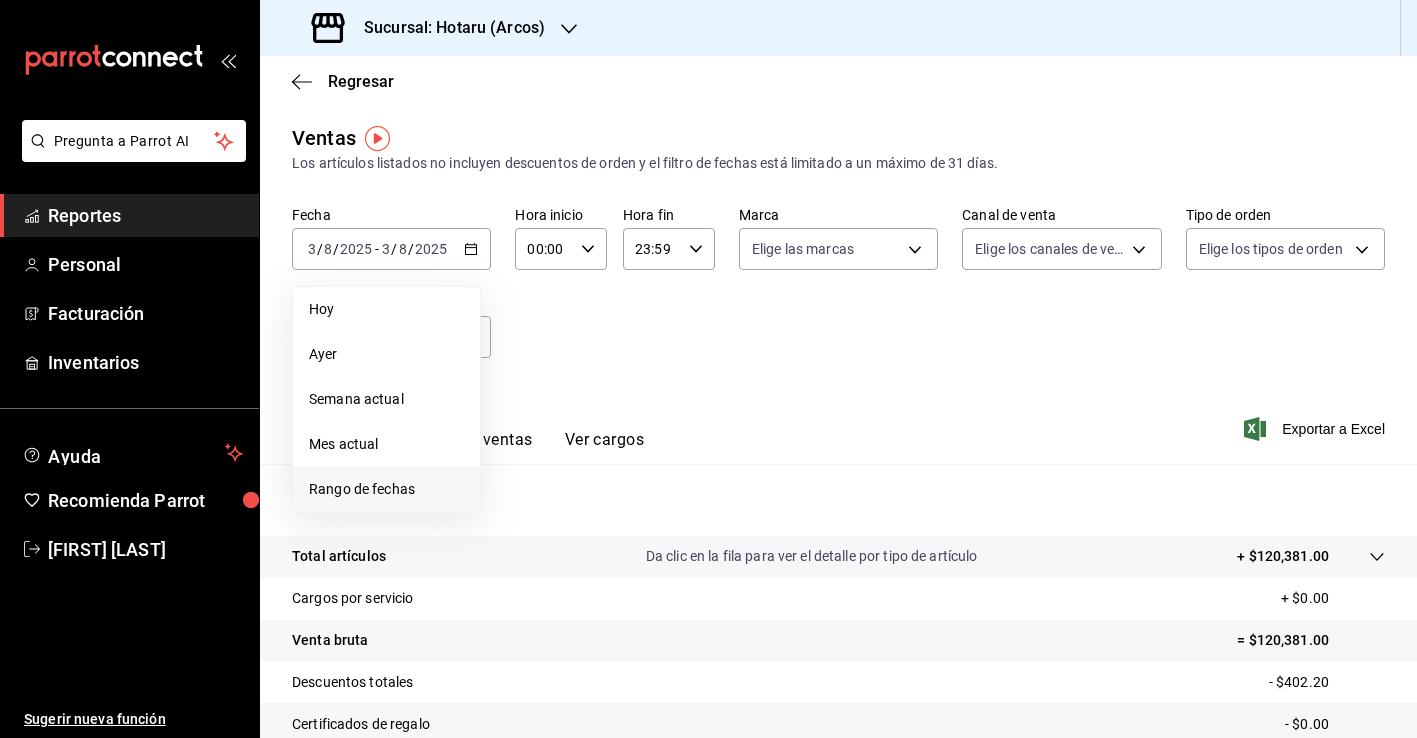 click on "Rango de fechas" at bounding box center (386, 489) 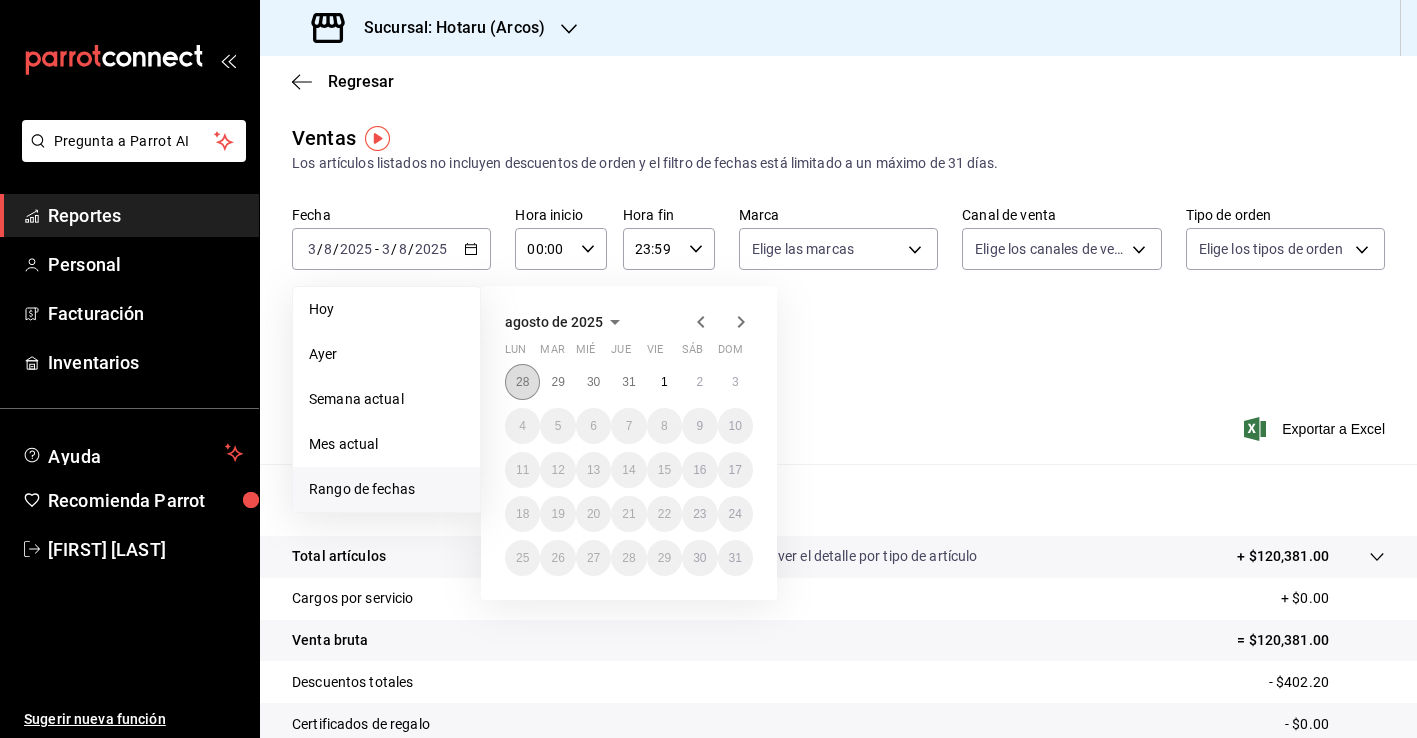 click on "28" at bounding box center [522, 382] 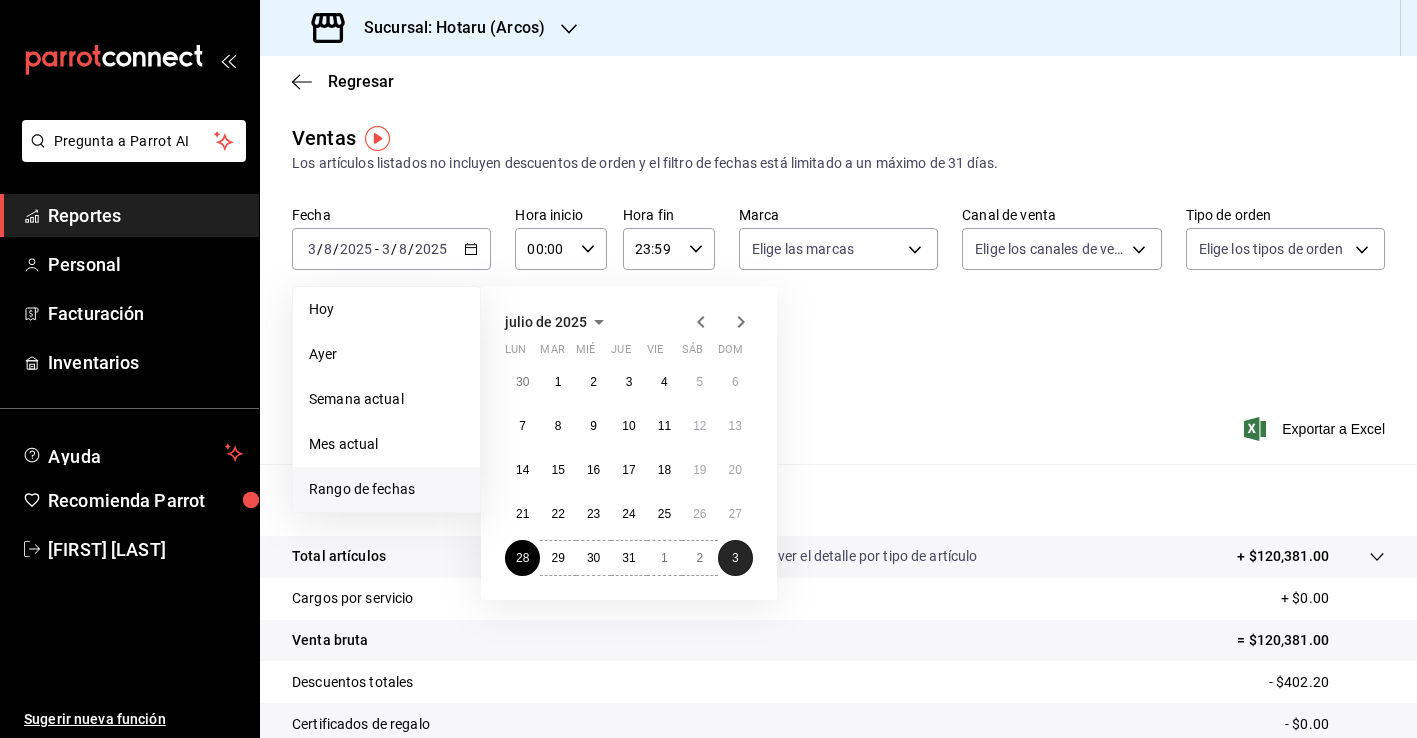 click on "3" at bounding box center [735, 558] 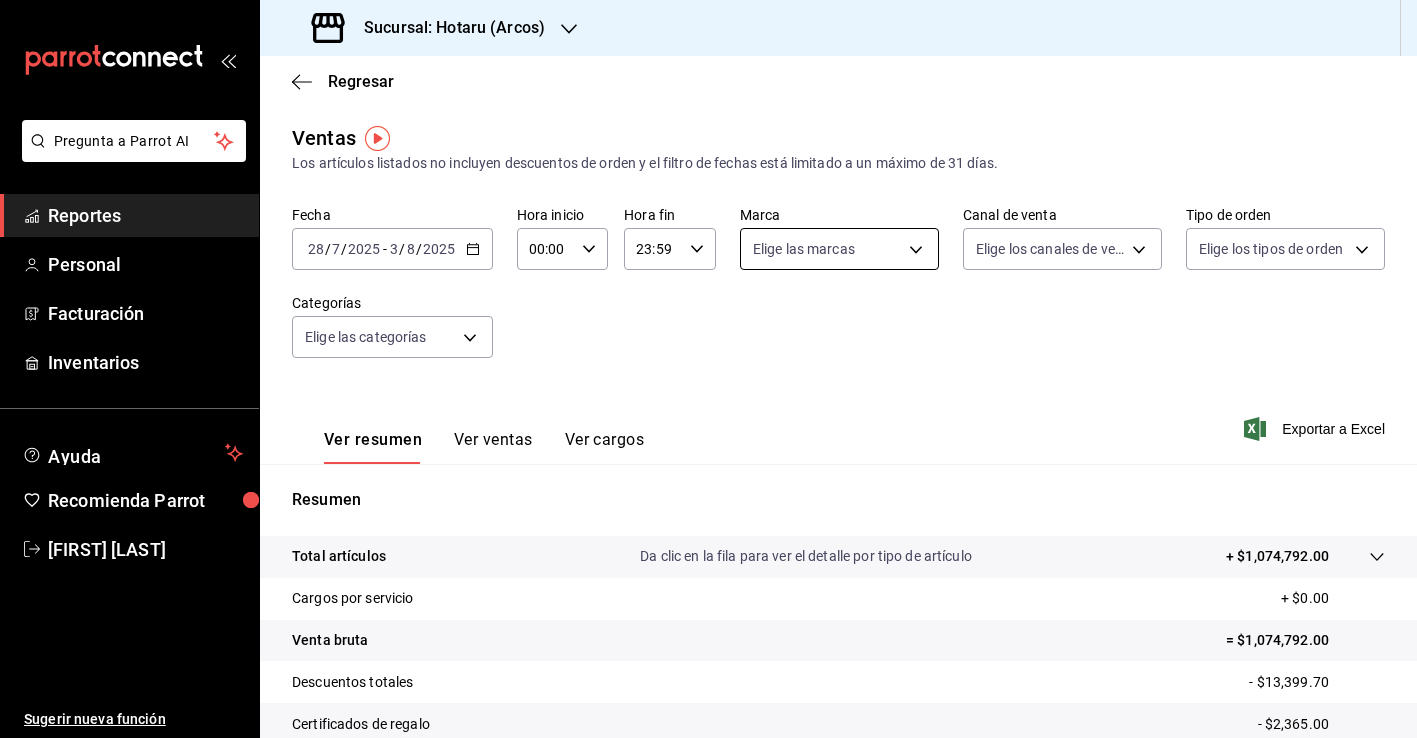 click on "Pregunta a Parrot AI Reportes   Personal   Facturación   Inventarios   Ayuda Recomienda Parrot   [FIRST] [LAST]   Sugerir nueva función   Sucursal: [LOCATION] ([LOCATION]) Regresar Ventas Los artículos listados no incluyen descuentos de orden y el filtro de fechas está limitado a un máximo de 31 días. Fecha [DATE] [DATE] - [DATE] [DATE] Hora inicio 00:00 Hora inicio Hora fin 23:59 Hora fin Marca Elige las marcas Canal de venta Elige los canales de venta Tipo de orden Elige los tipos de orden Categorías Elige las categorías Ver resumen Ver ventas Ver cargos Exportar a Excel Resumen Total artículos Da clic en la fila para ver el detalle por tipo de artículo + $[NUMBER] Cargos por servicio + $[NUMBER] Venta bruta = $[NUMBER] Descuentos totales - $[NUMBER] Certificados de regalo - $[NUMBER] Venta total = $[NUMBER] Impuestos - $[NUMBER] Venta neta = $[NUMBER] GANA 1 MES GRATIS EN TU SUSCRIPCIÓN AQUÍ Ver video tutorial Ir a video Pregunta a Parrot AI Reportes   Personal" at bounding box center [708, 369] 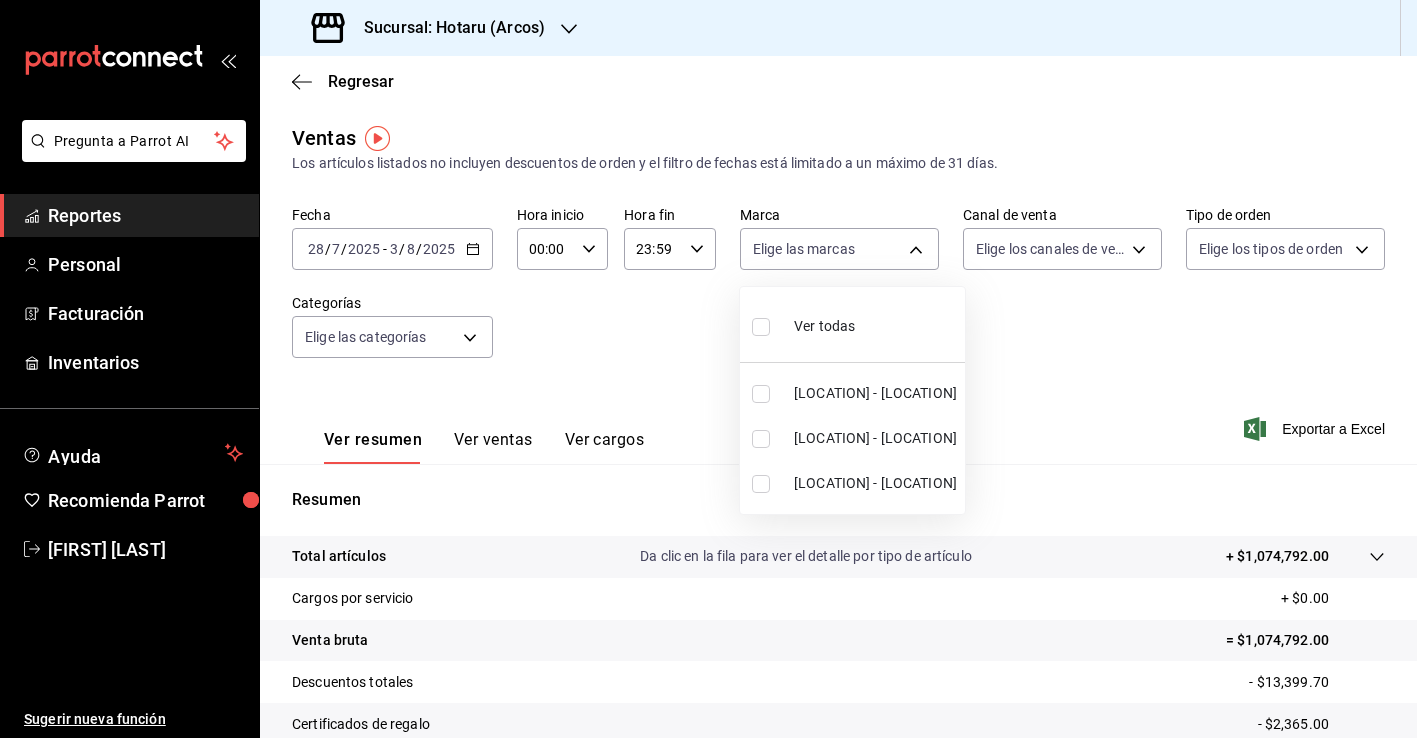 click at bounding box center [761, 439] 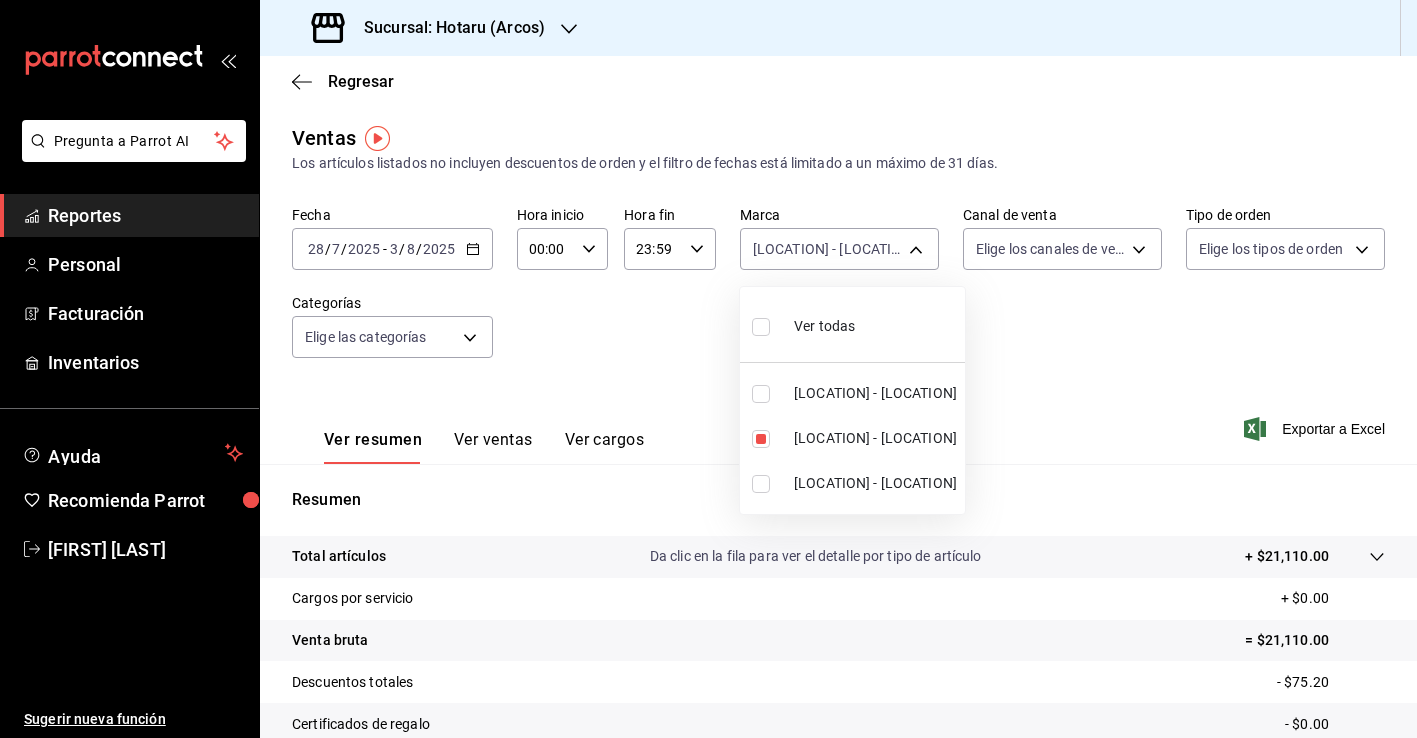 click at bounding box center (708, 369) 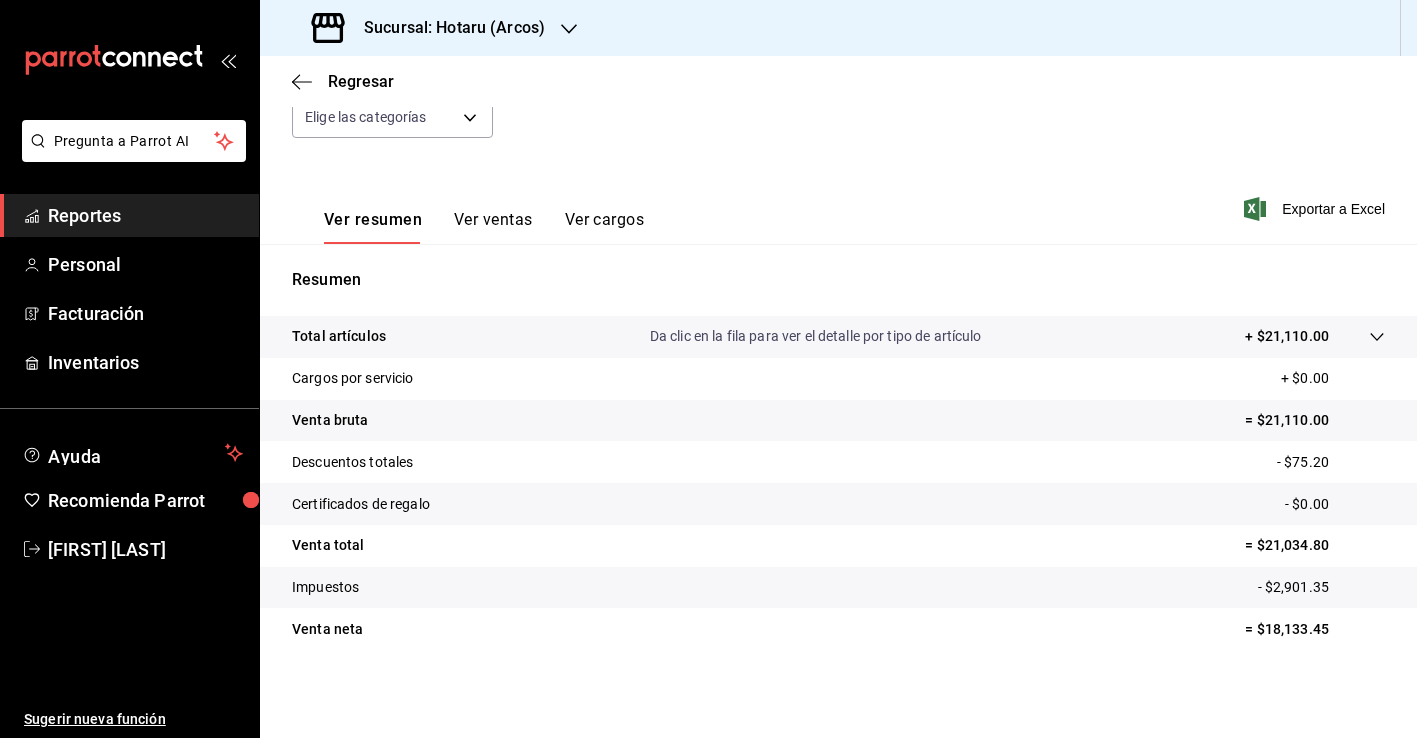 scroll, scrollTop: 220, scrollLeft: 0, axis: vertical 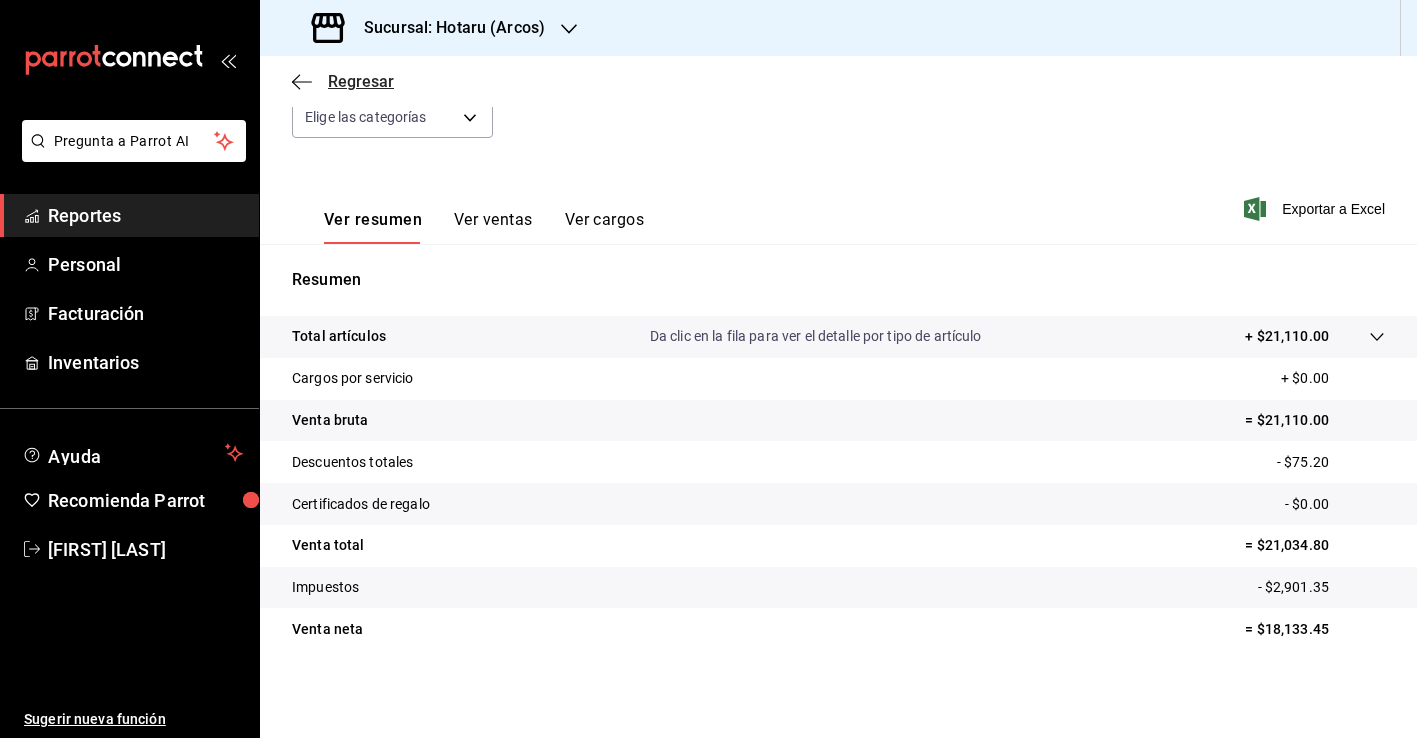 click on "Regresar" at bounding box center [361, 81] 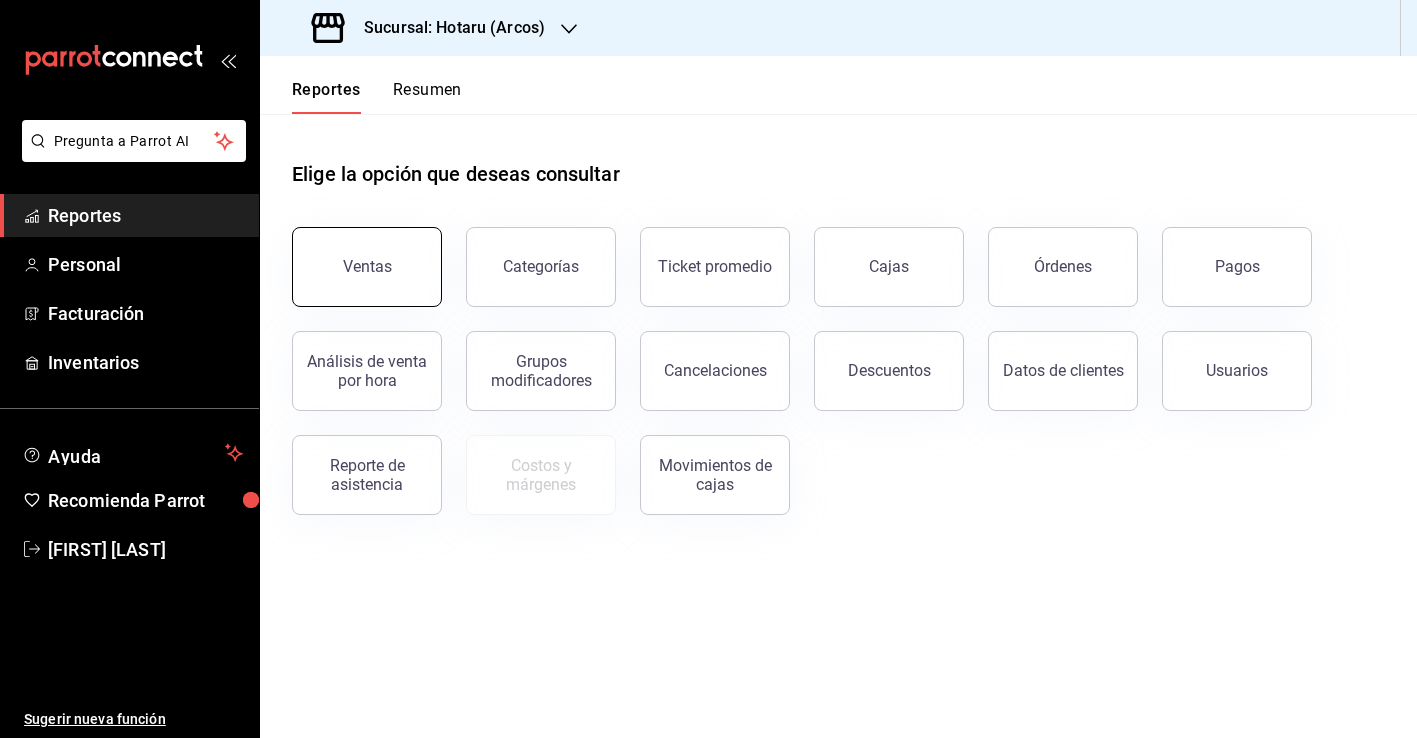 click on "Ventas" at bounding box center [367, 266] 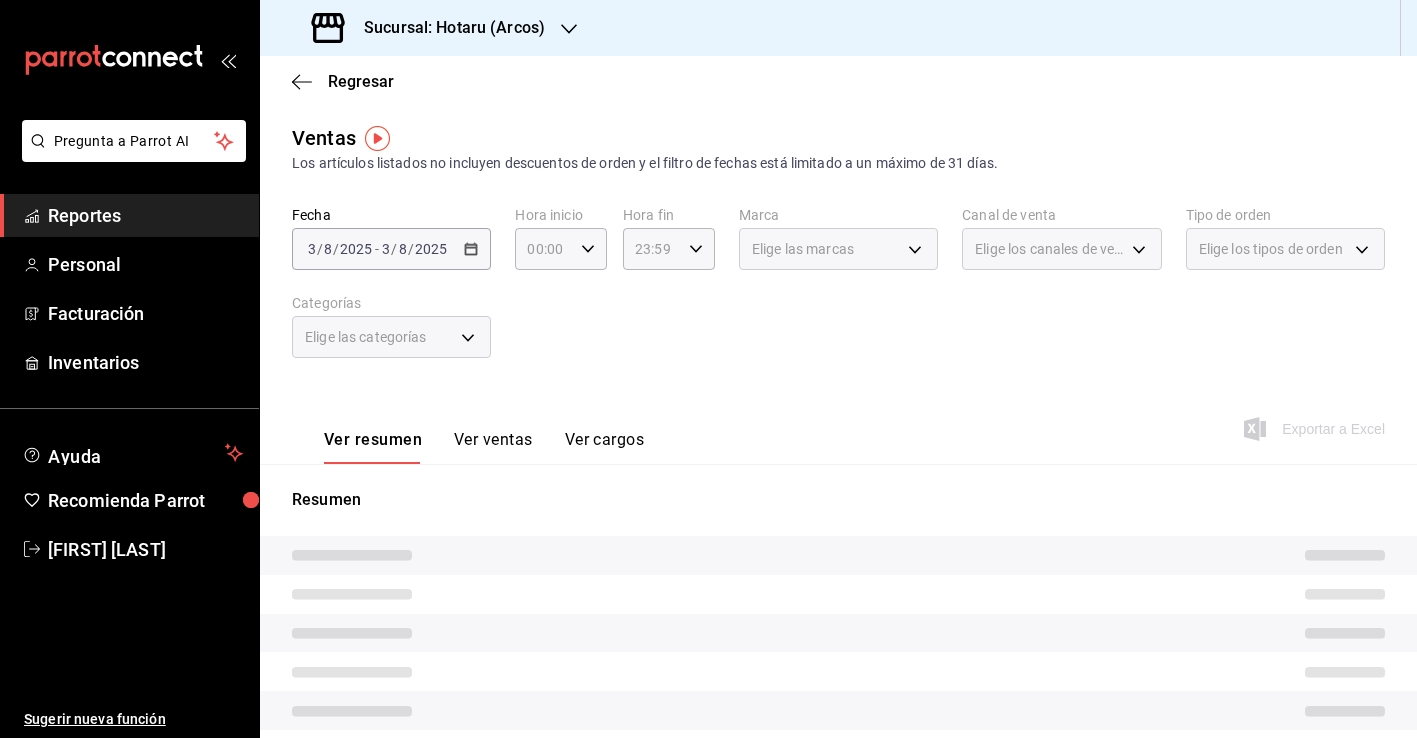 click on "2025-08-03 3 / 8 / 2025 - 2025-08-03 3 / 8 / 2025" at bounding box center [391, 249] 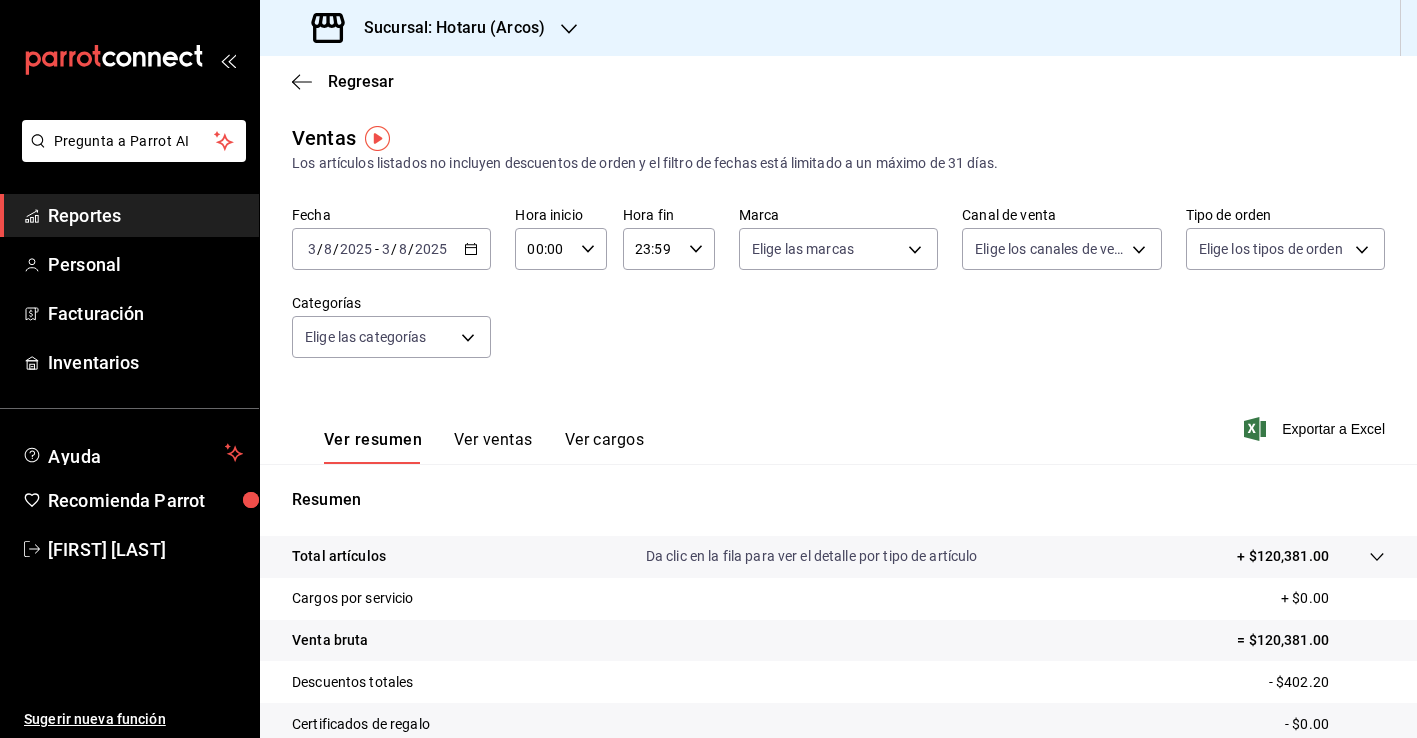 click 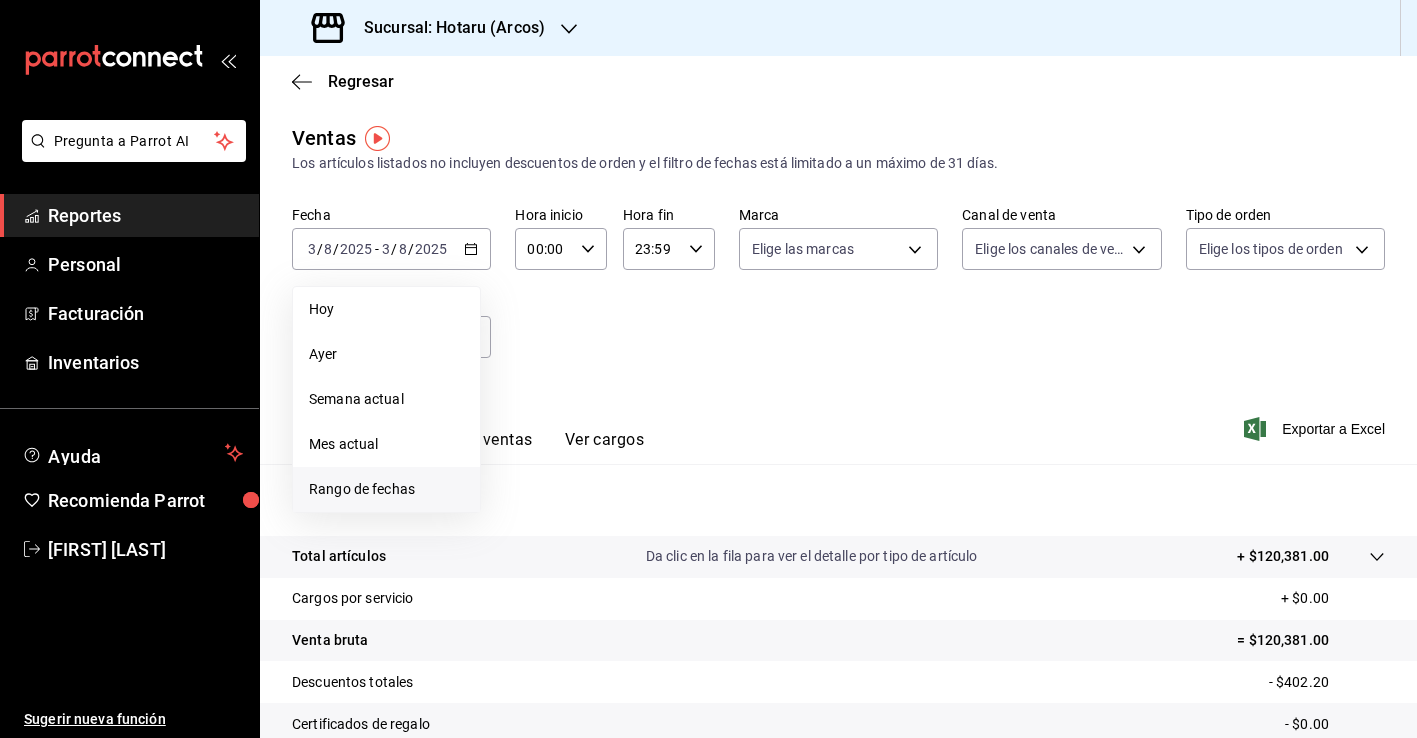 click on "Rango de fechas" at bounding box center (386, 489) 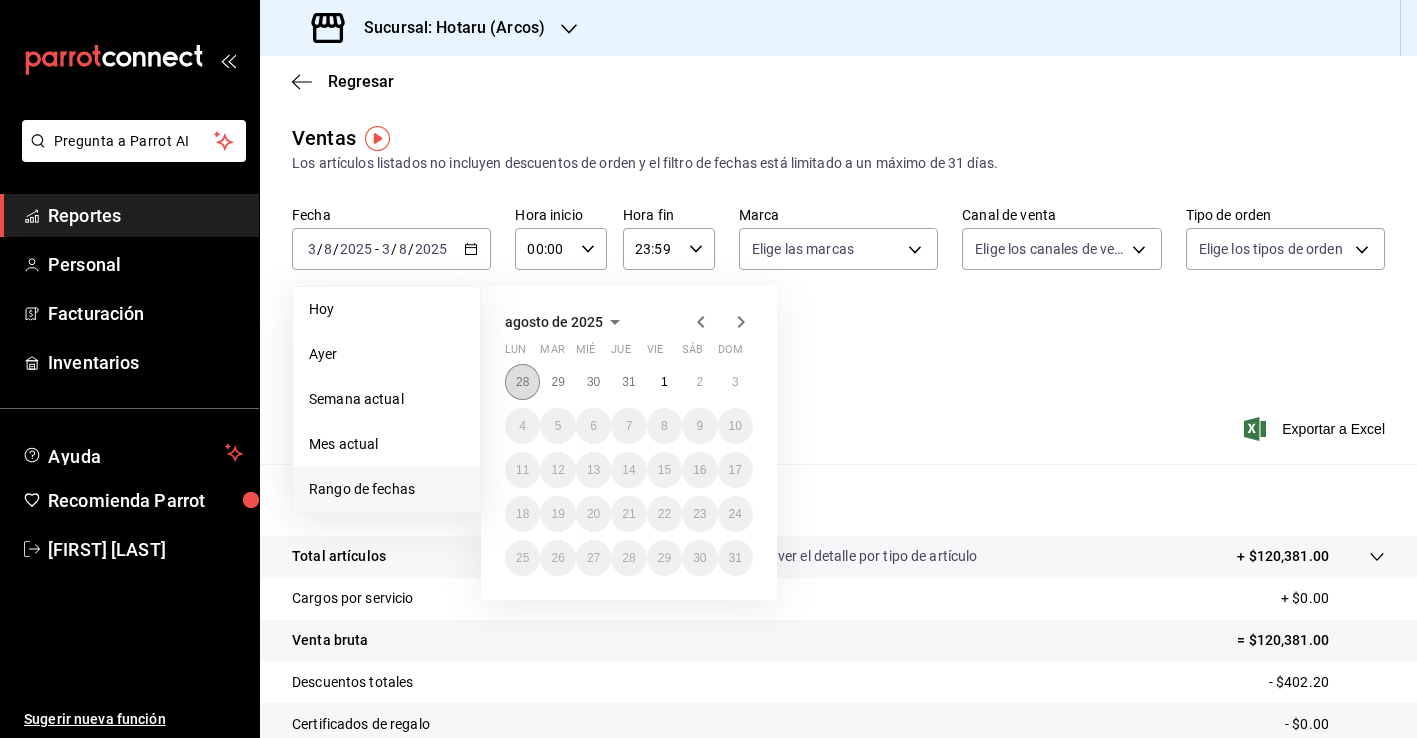click on "28" at bounding box center [522, 382] 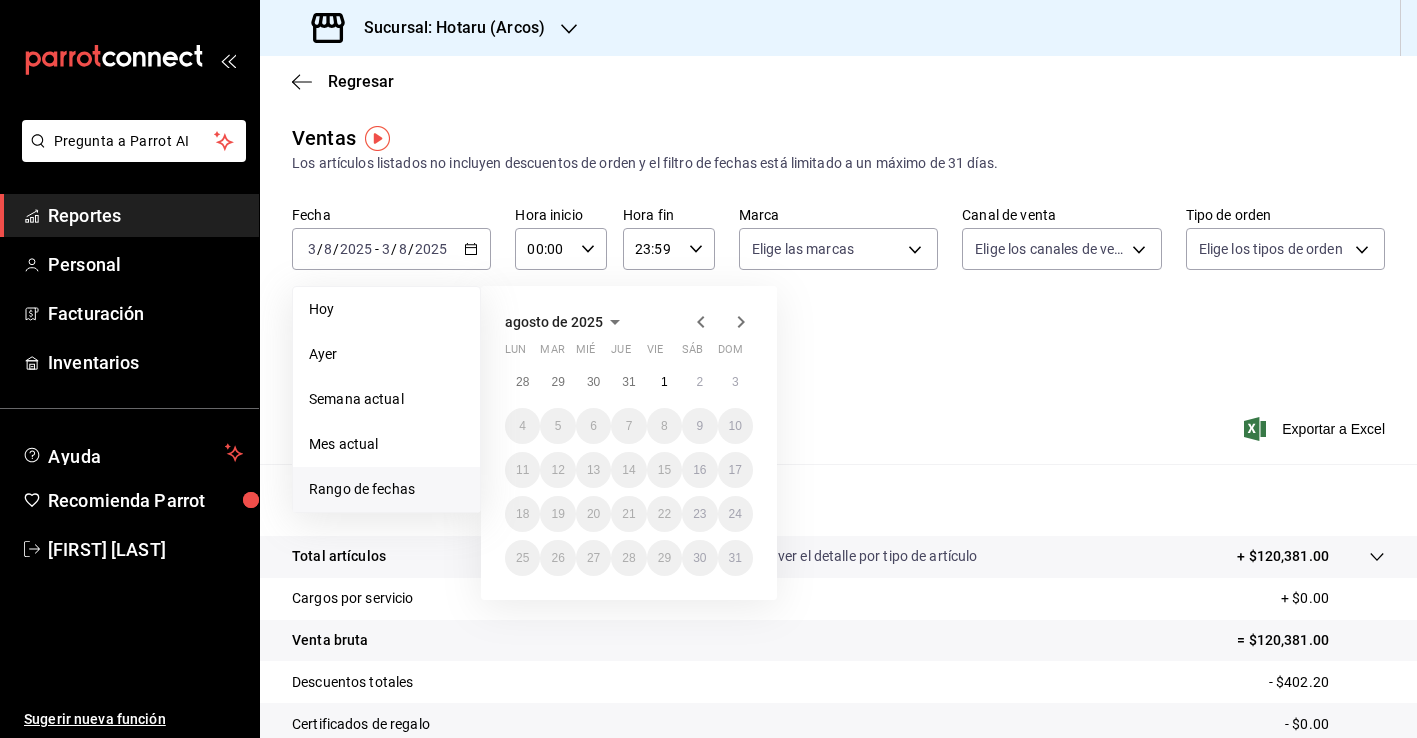click 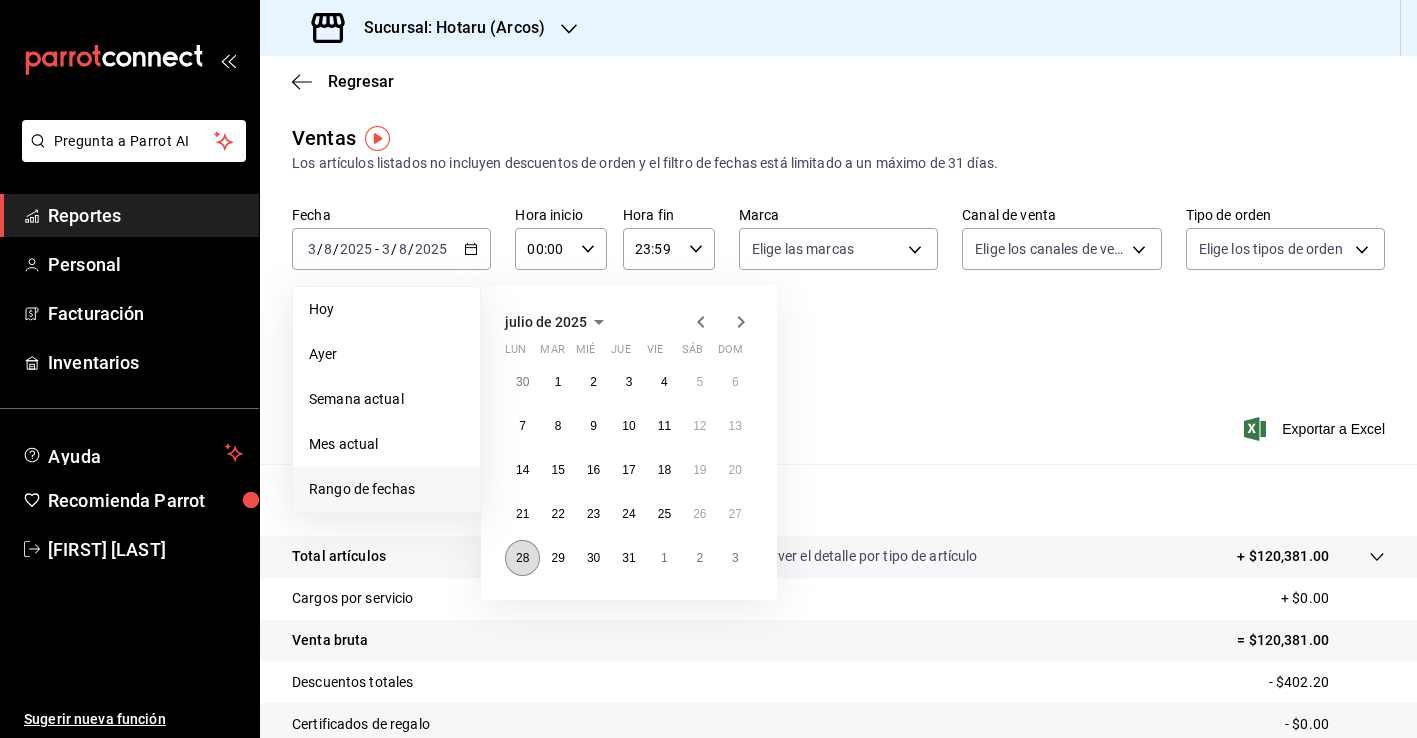 click on "28" at bounding box center (522, 558) 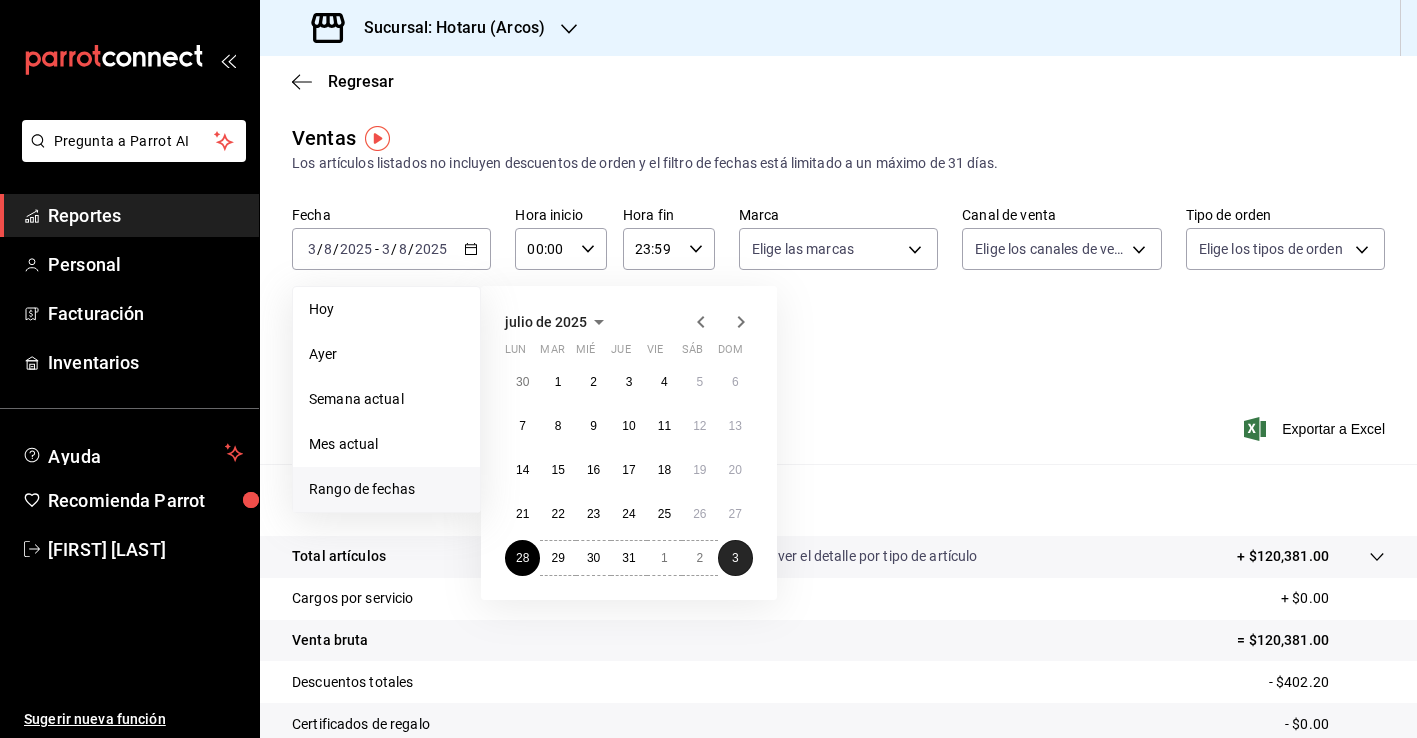click on "3" at bounding box center (735, 558) 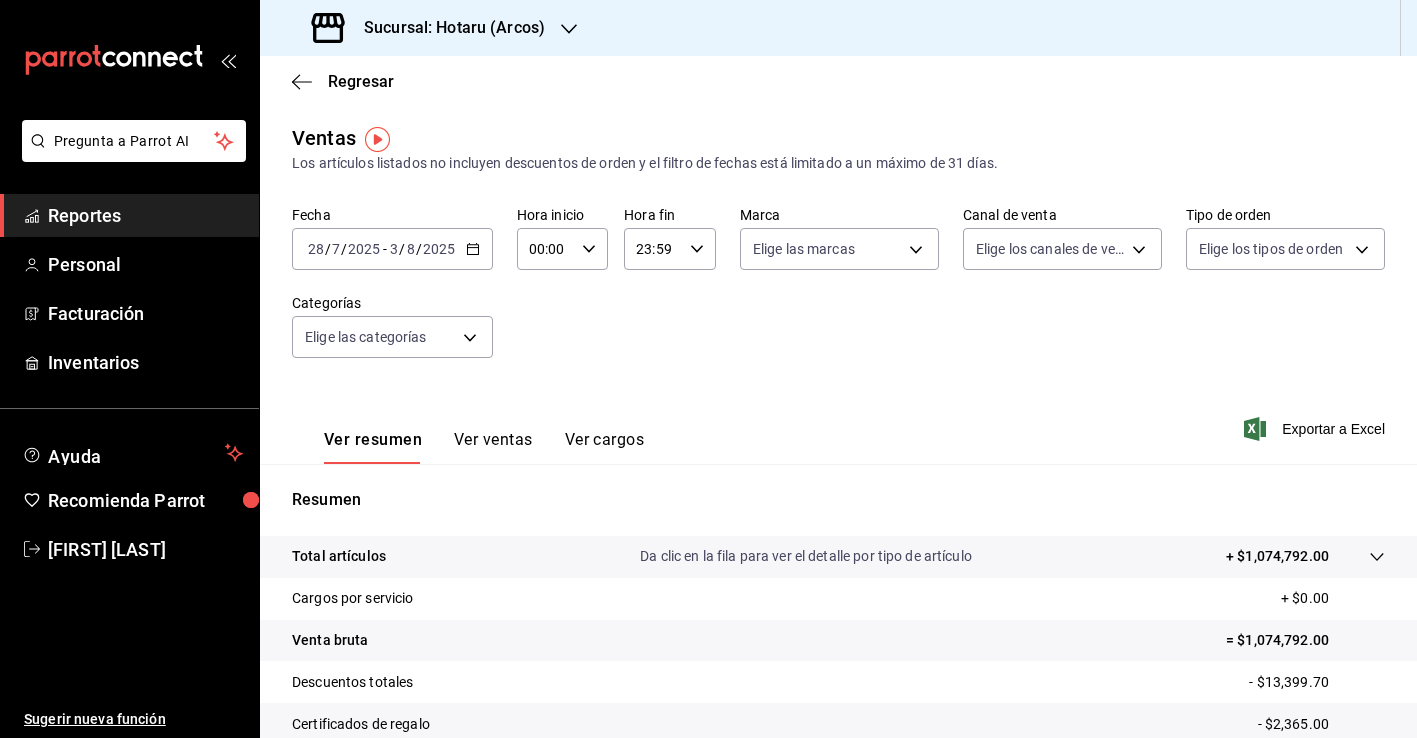 scroll, scrollTop: 0, scrollLeft: 0, axis: both 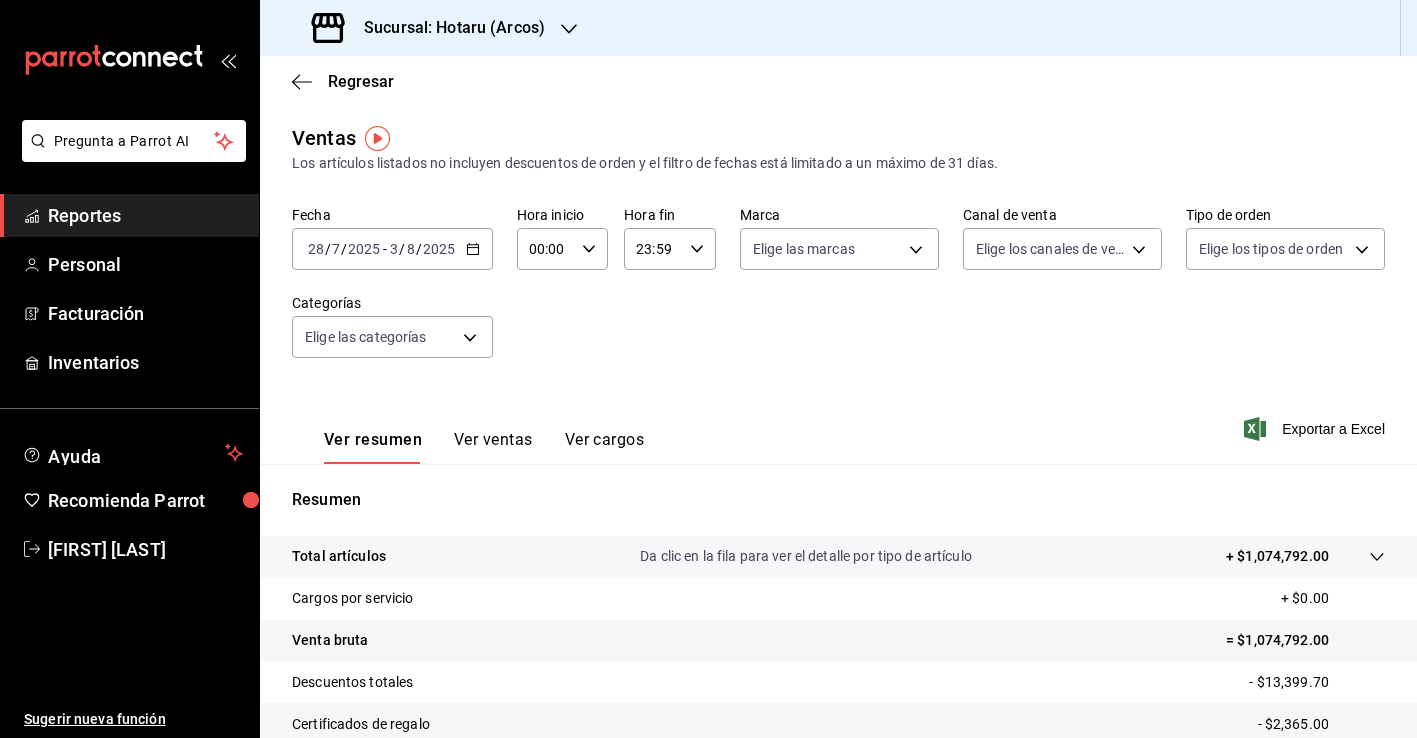 click on "Sucursal: Hotaru (Arcos)" at bounding box center [446, 28] 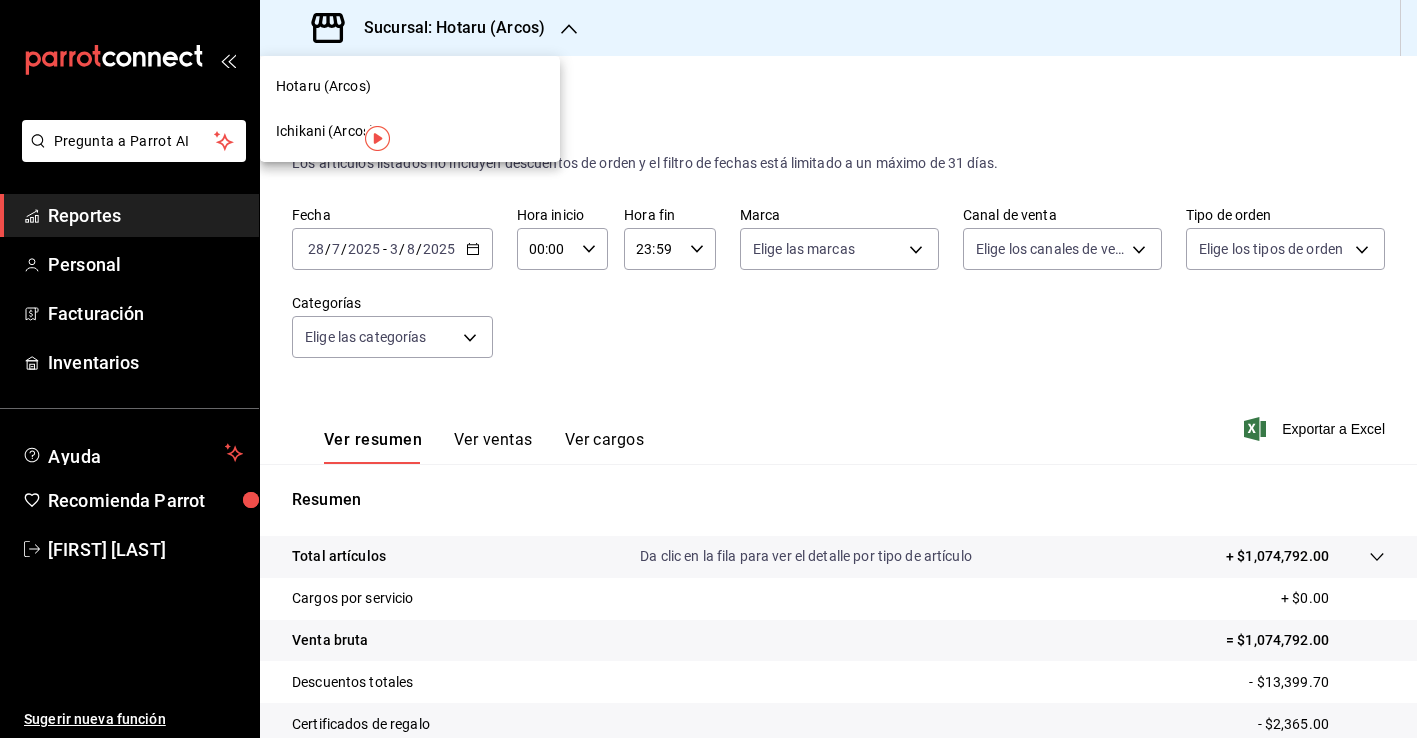 click on "Ichikani (Arcos)" at bounding box center (410, 131) 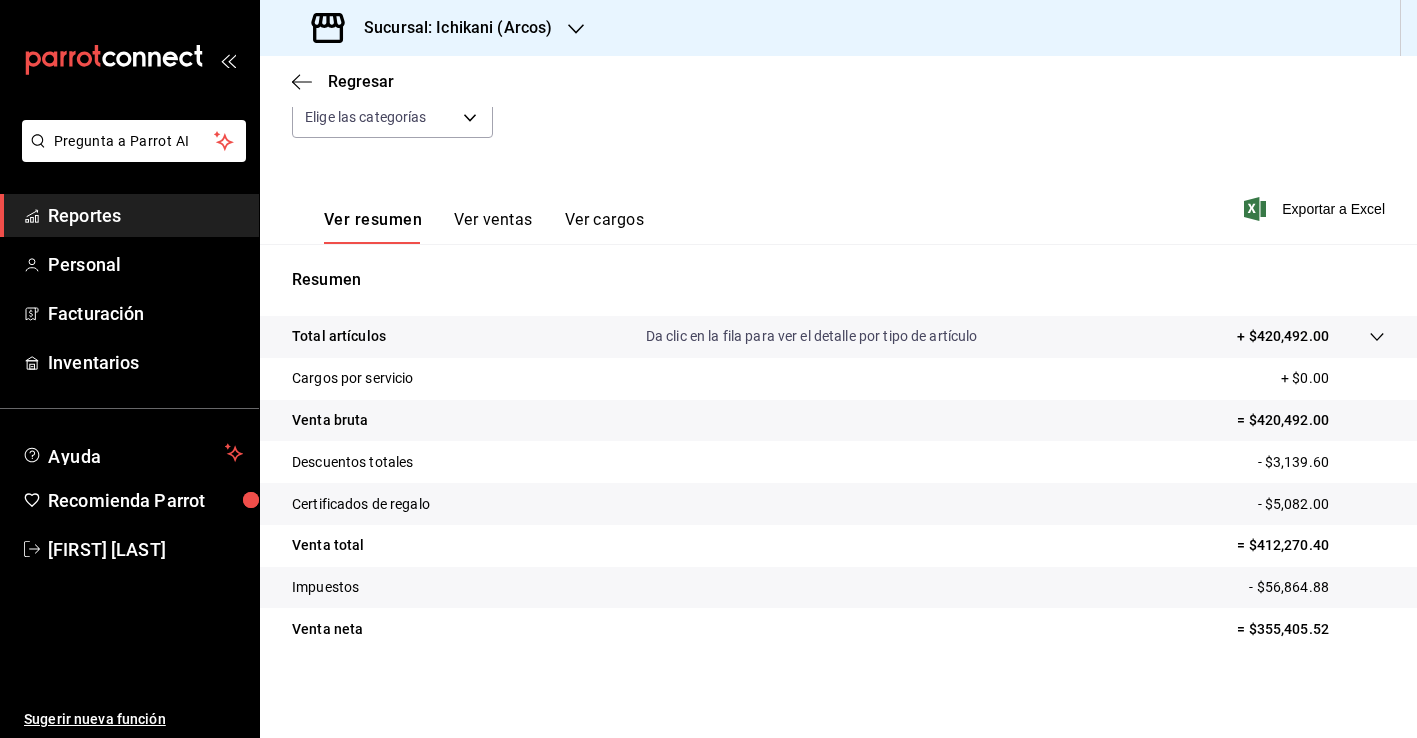 scroll, scrollTop: 220, scrollLeft: 0, axis: vertical 